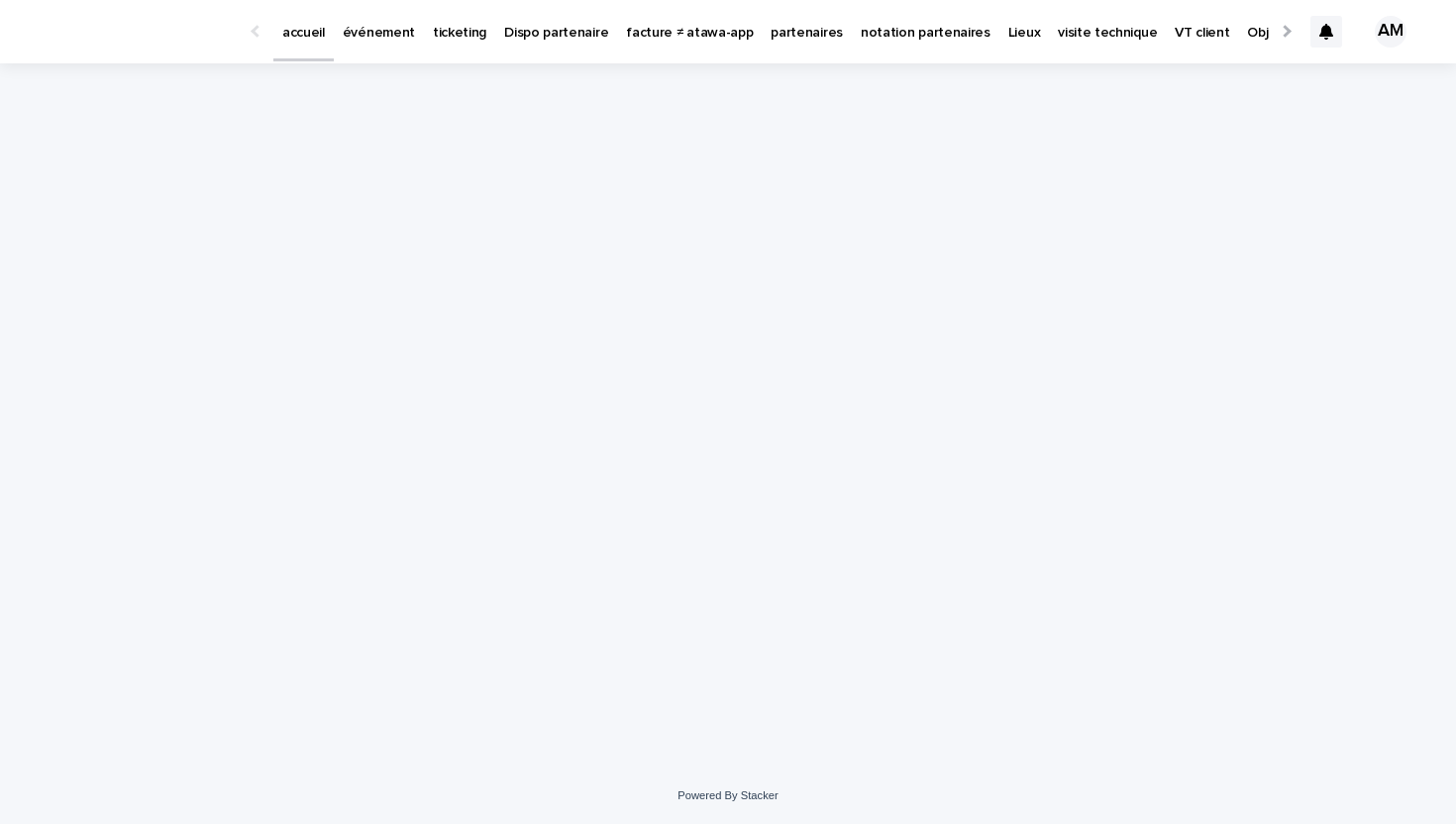 scroll, scrollTop: 0, scrollLeft: 0, axis: both 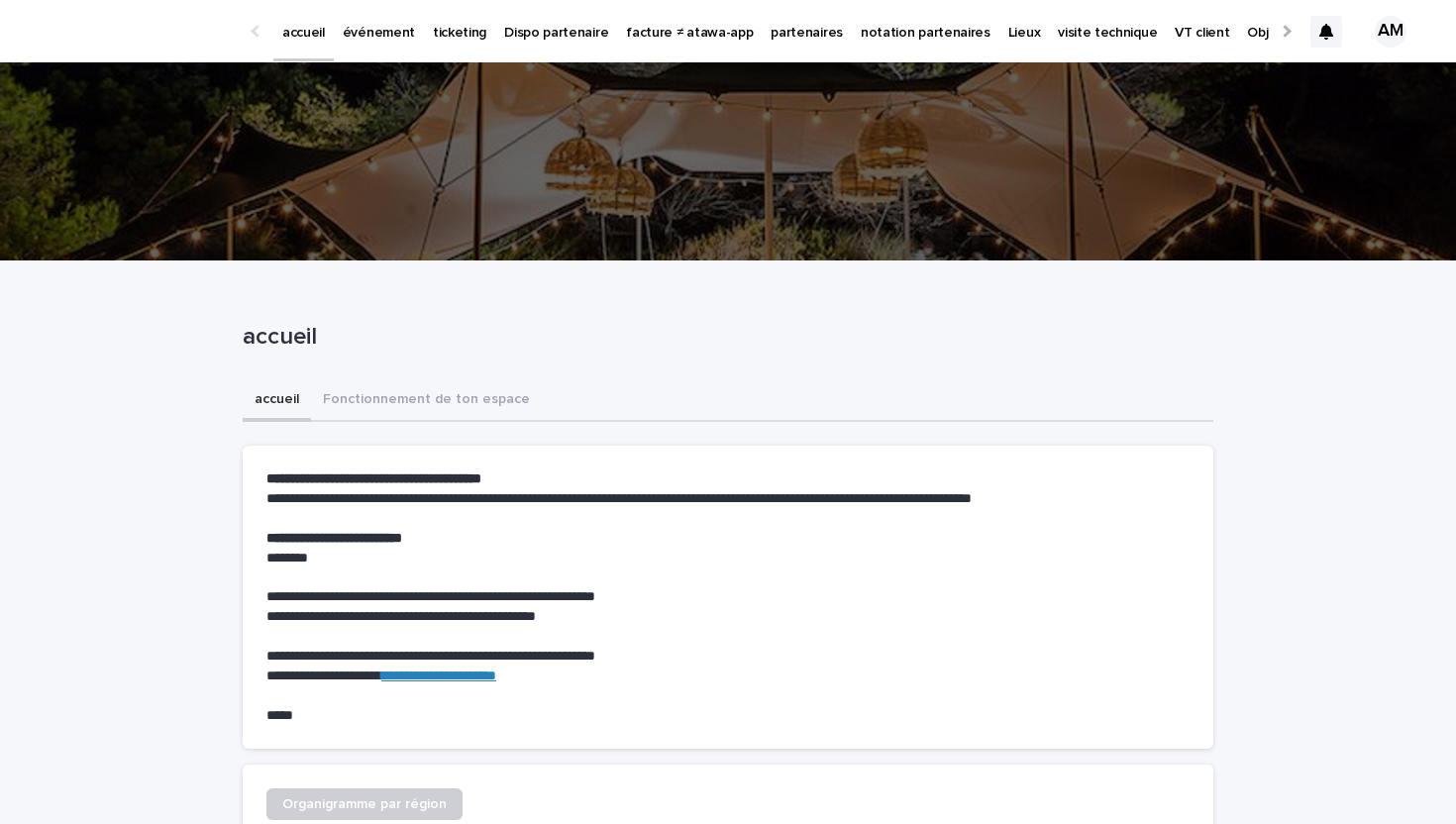 click on "partenaires" at bounding box center (806, 21) 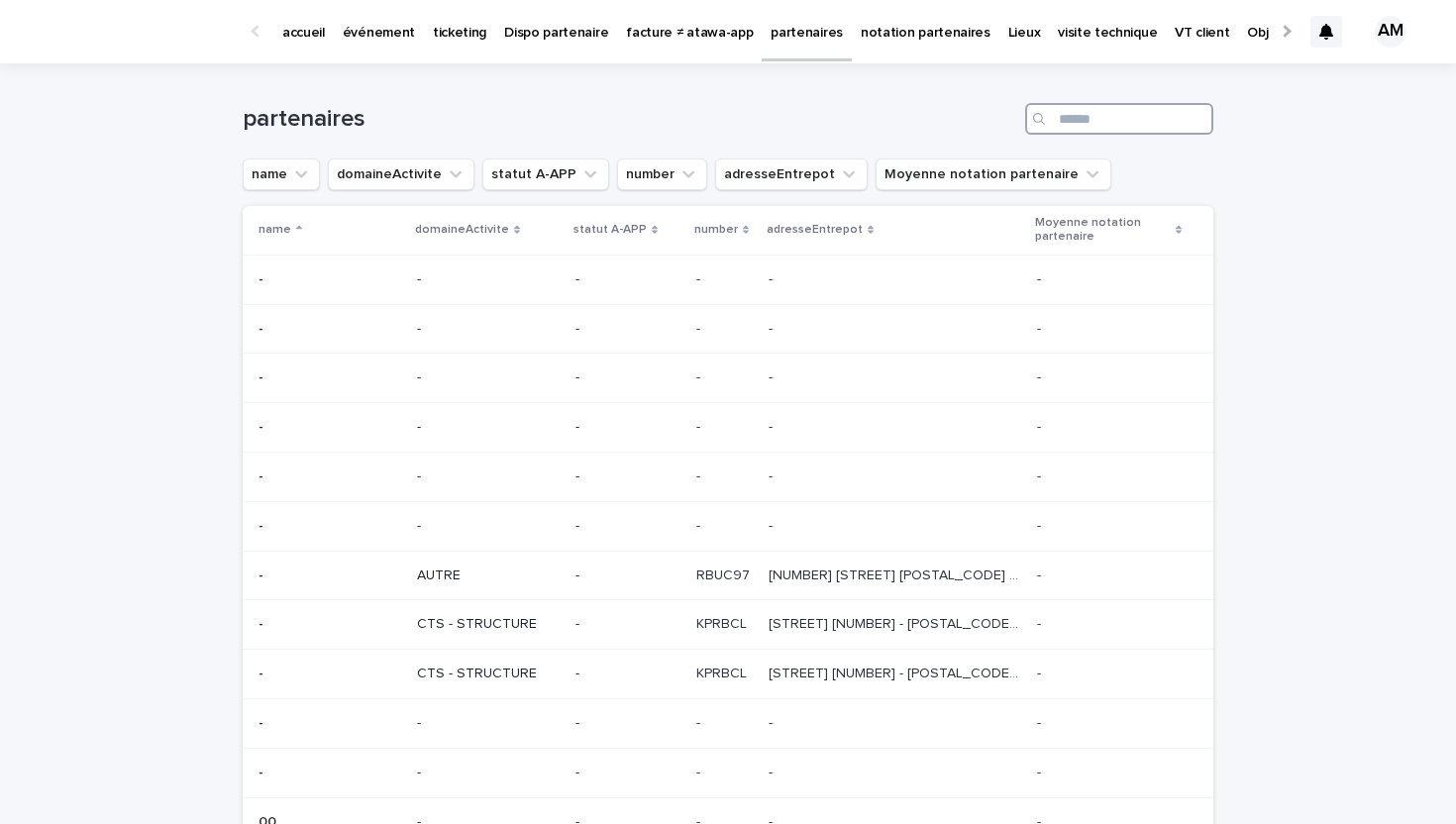 click at bounding box center (1119, 119) 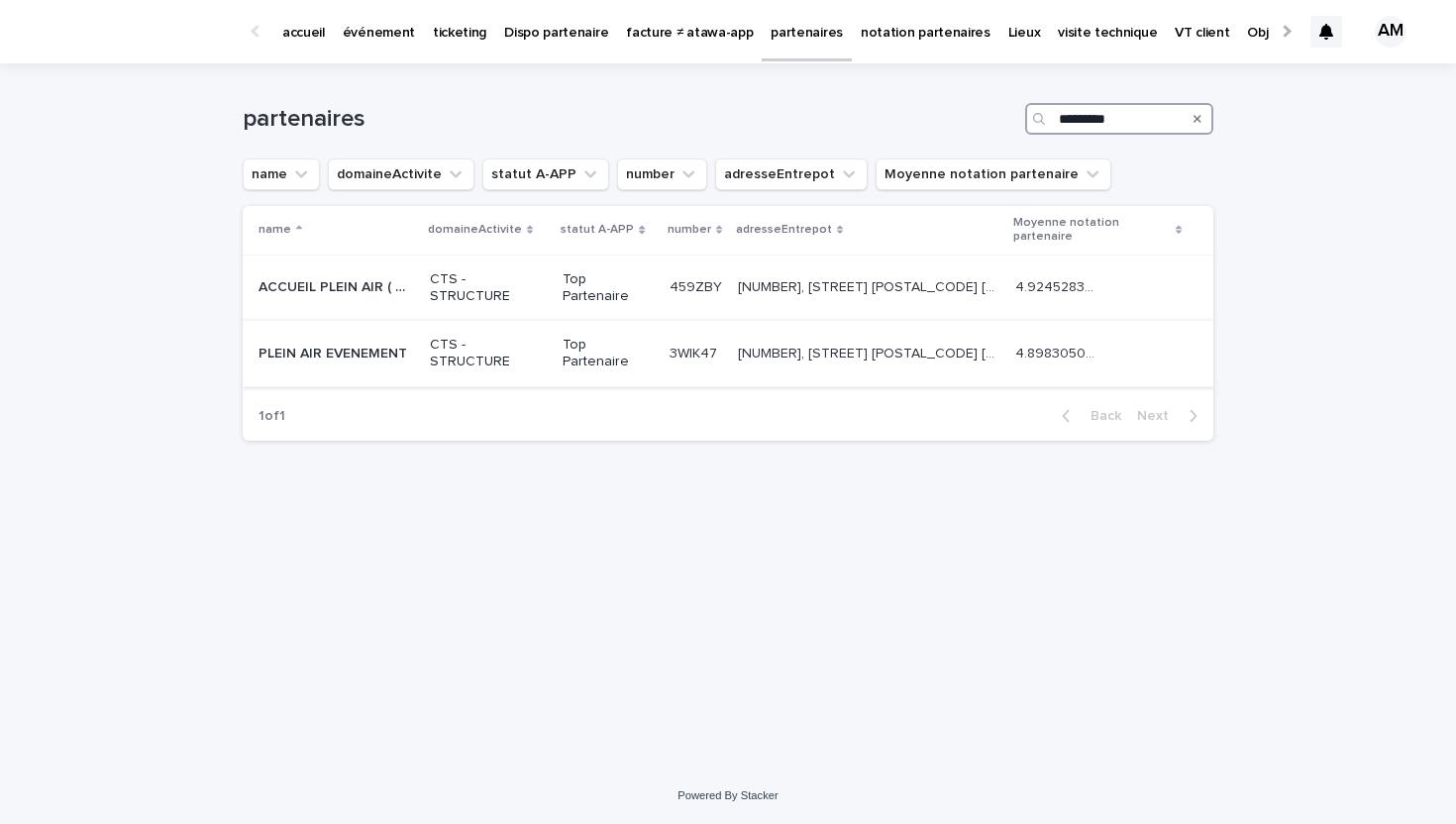 type on "*********" 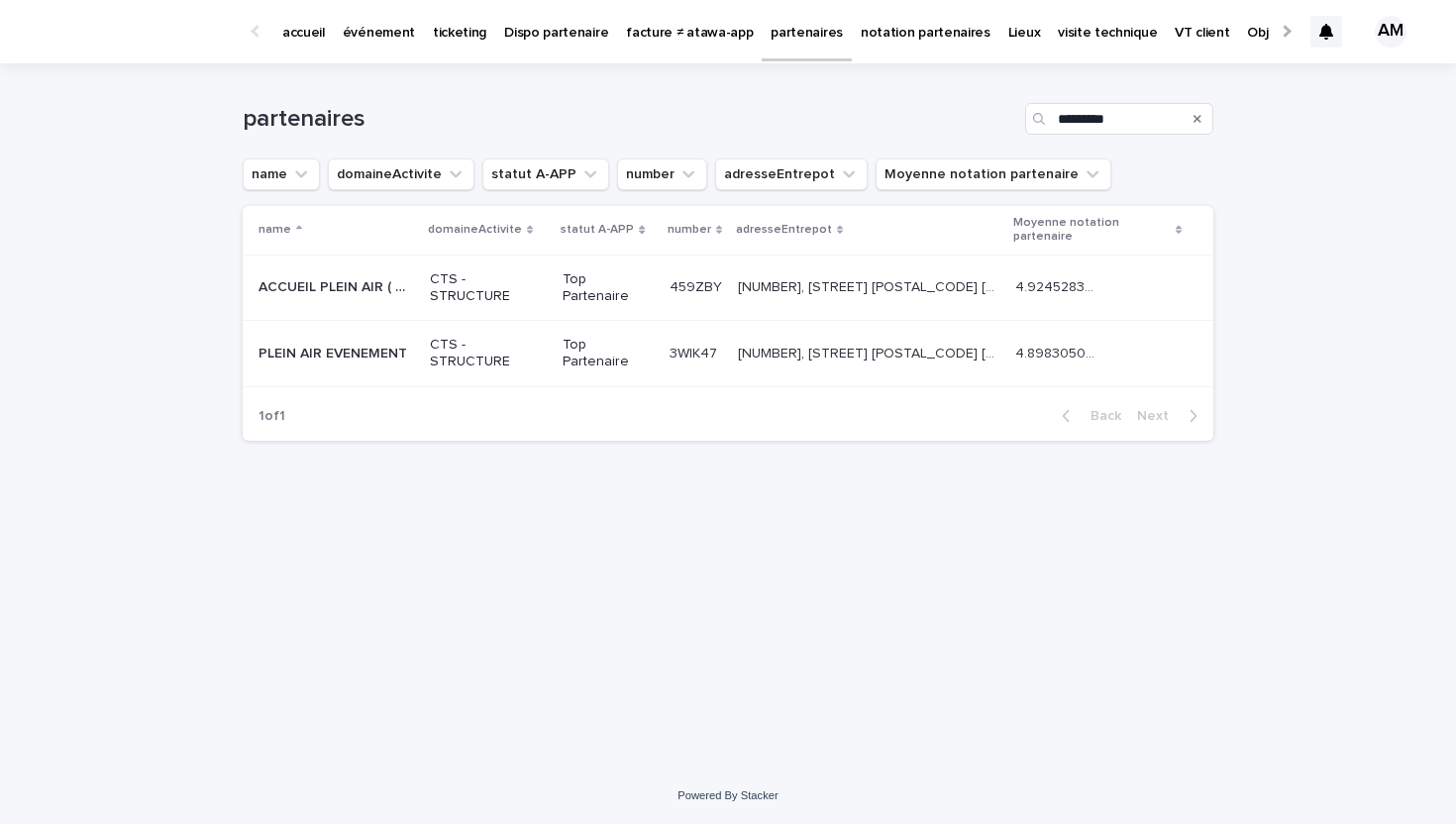 click on "CTS - STRUCTURE" at bounding box center (488, 354) 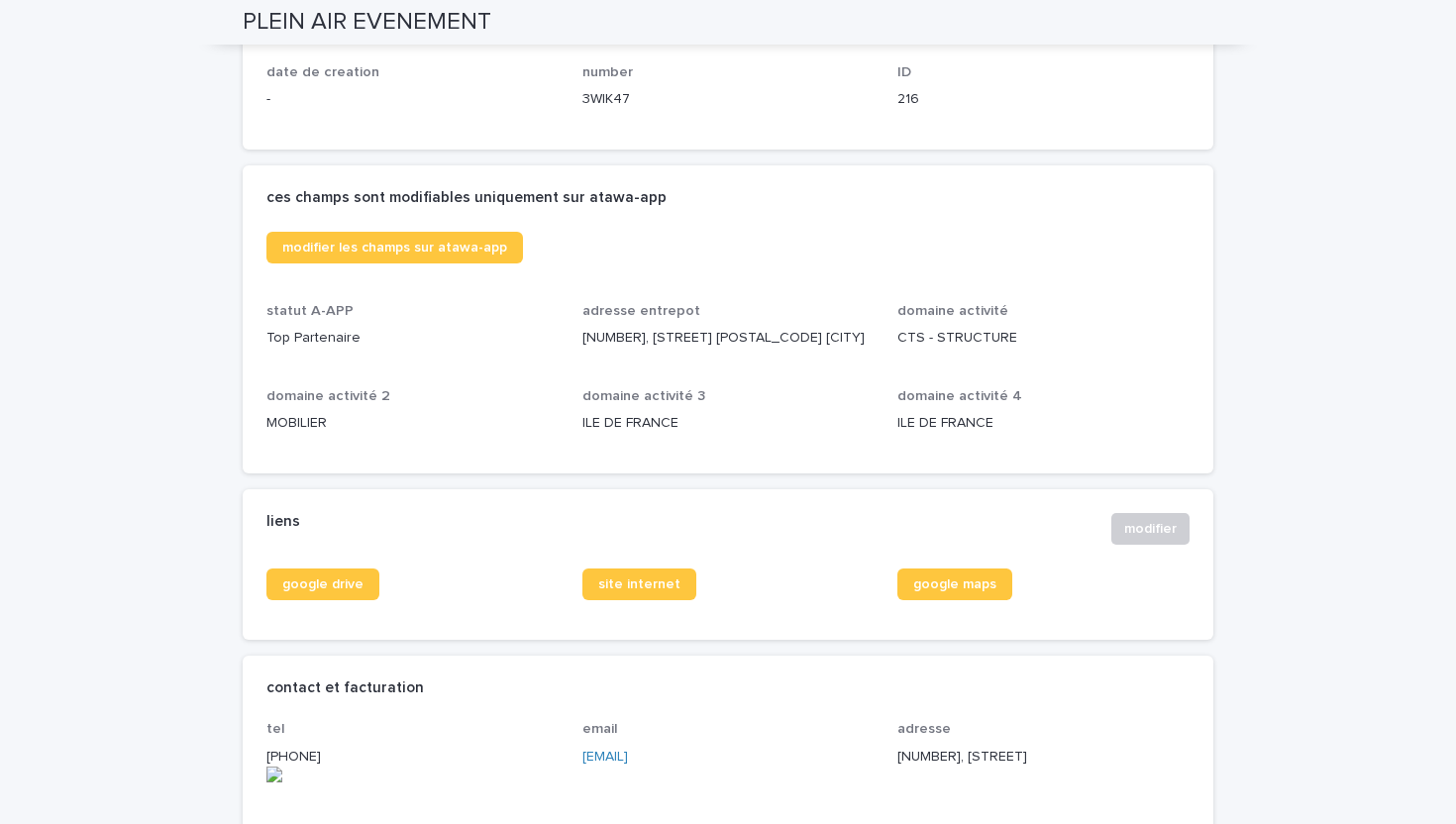 scroll, scrollTop: 0, scrollLeft: 0, axis: both 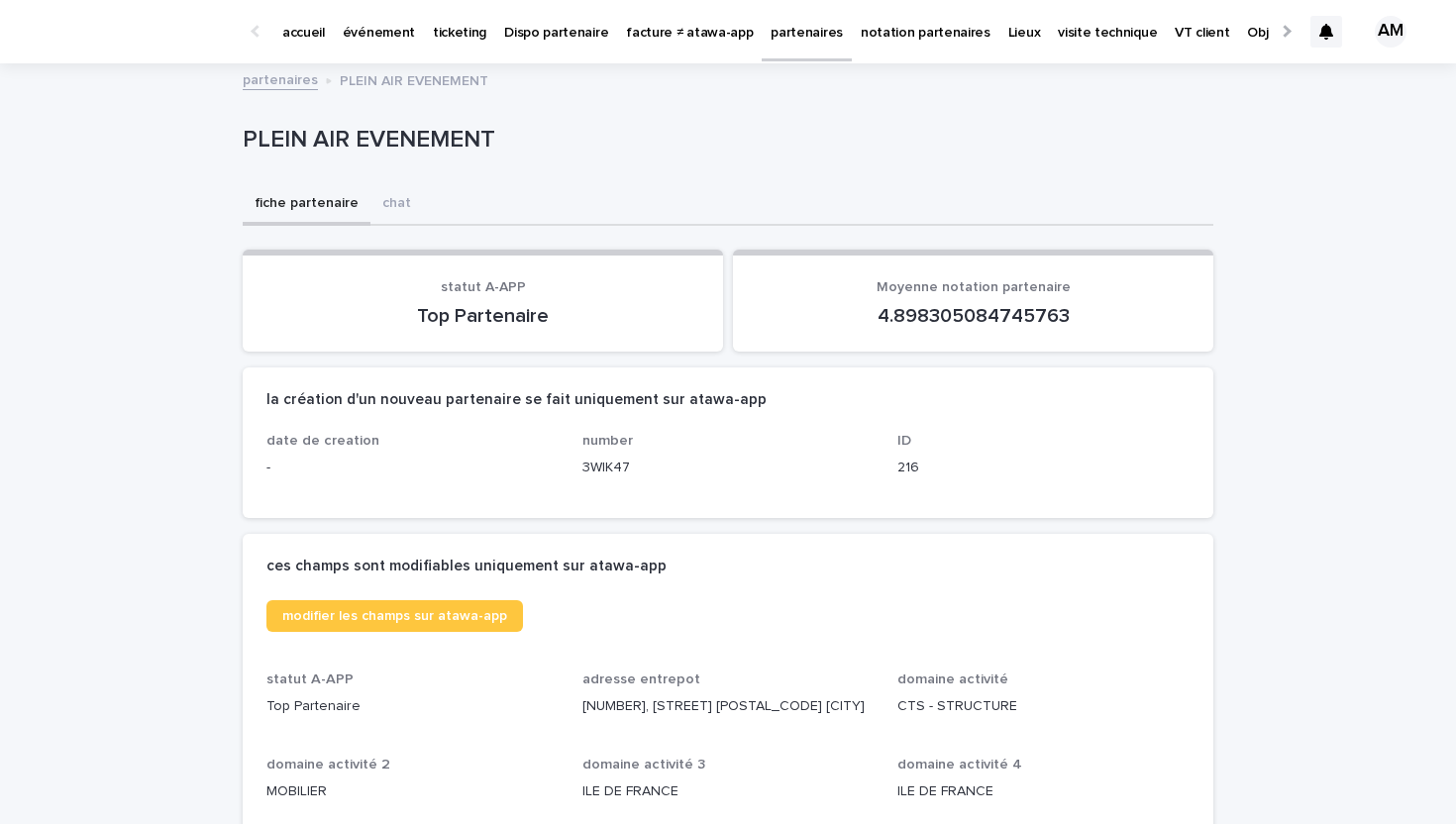 click on "partenaires" at bounding box center [806, 21] 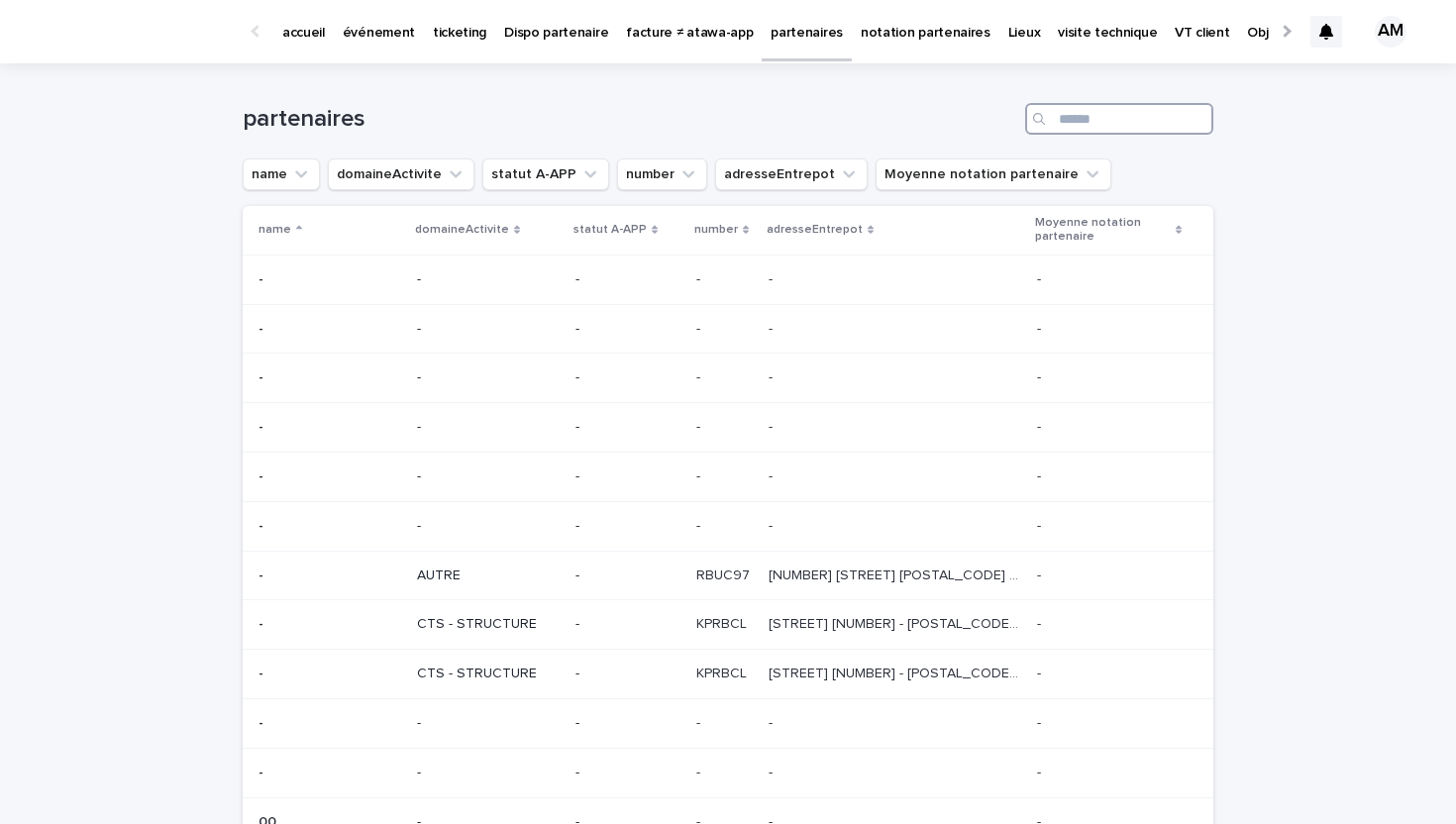 click at bounding box center (1119, 119) 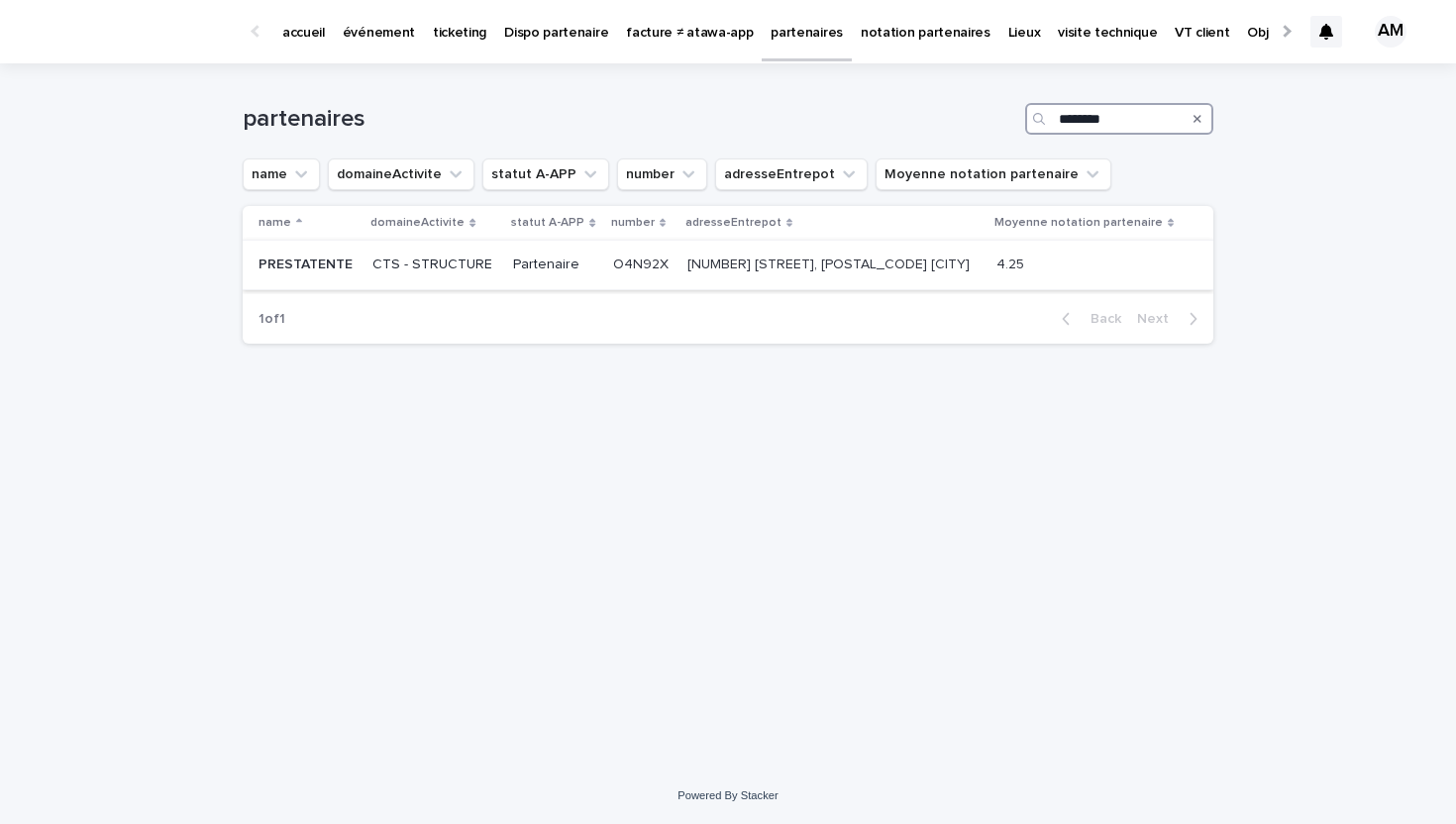 type on "********" 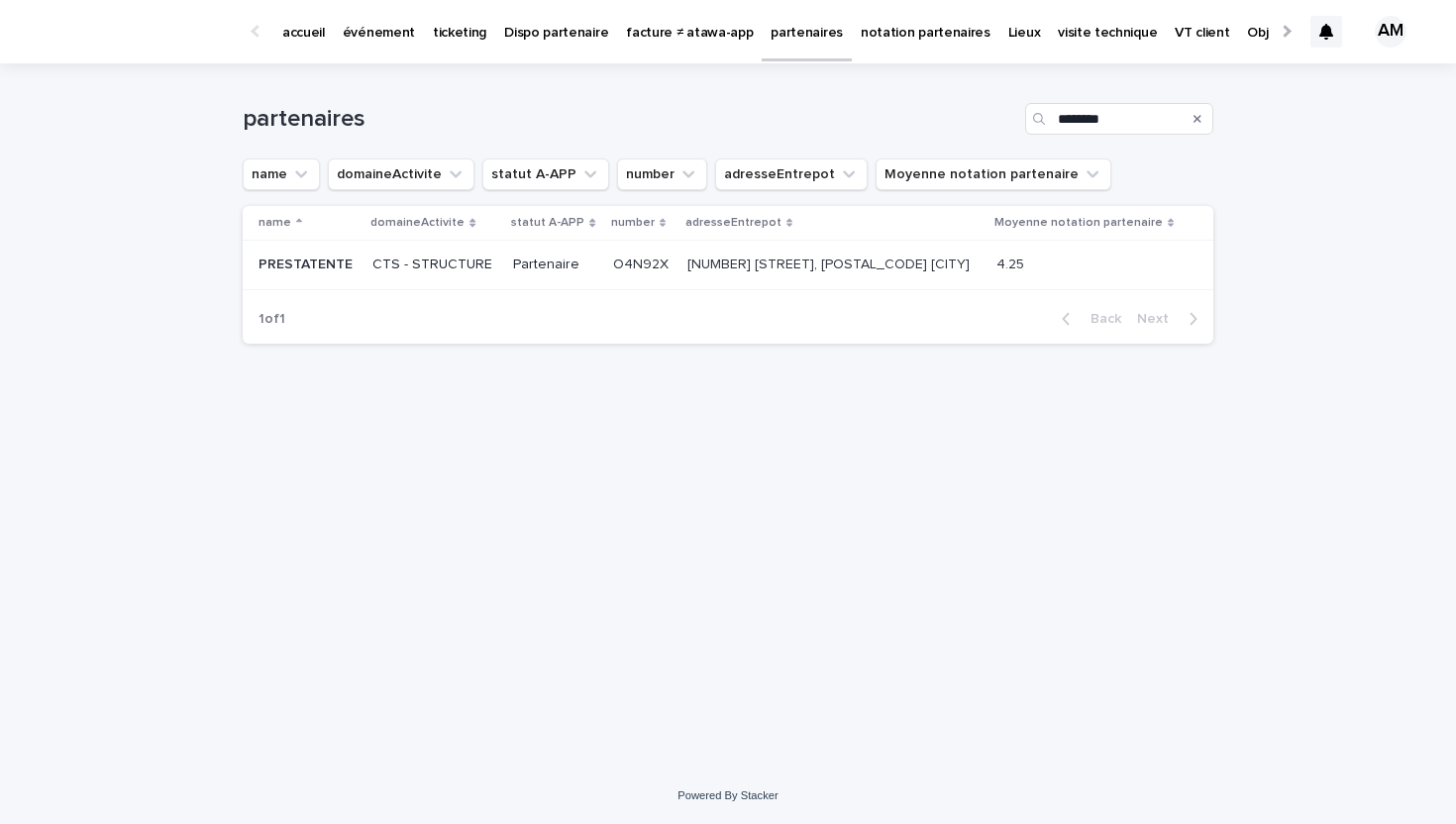 click on "Partenaire" at bounding box center (555, 265) 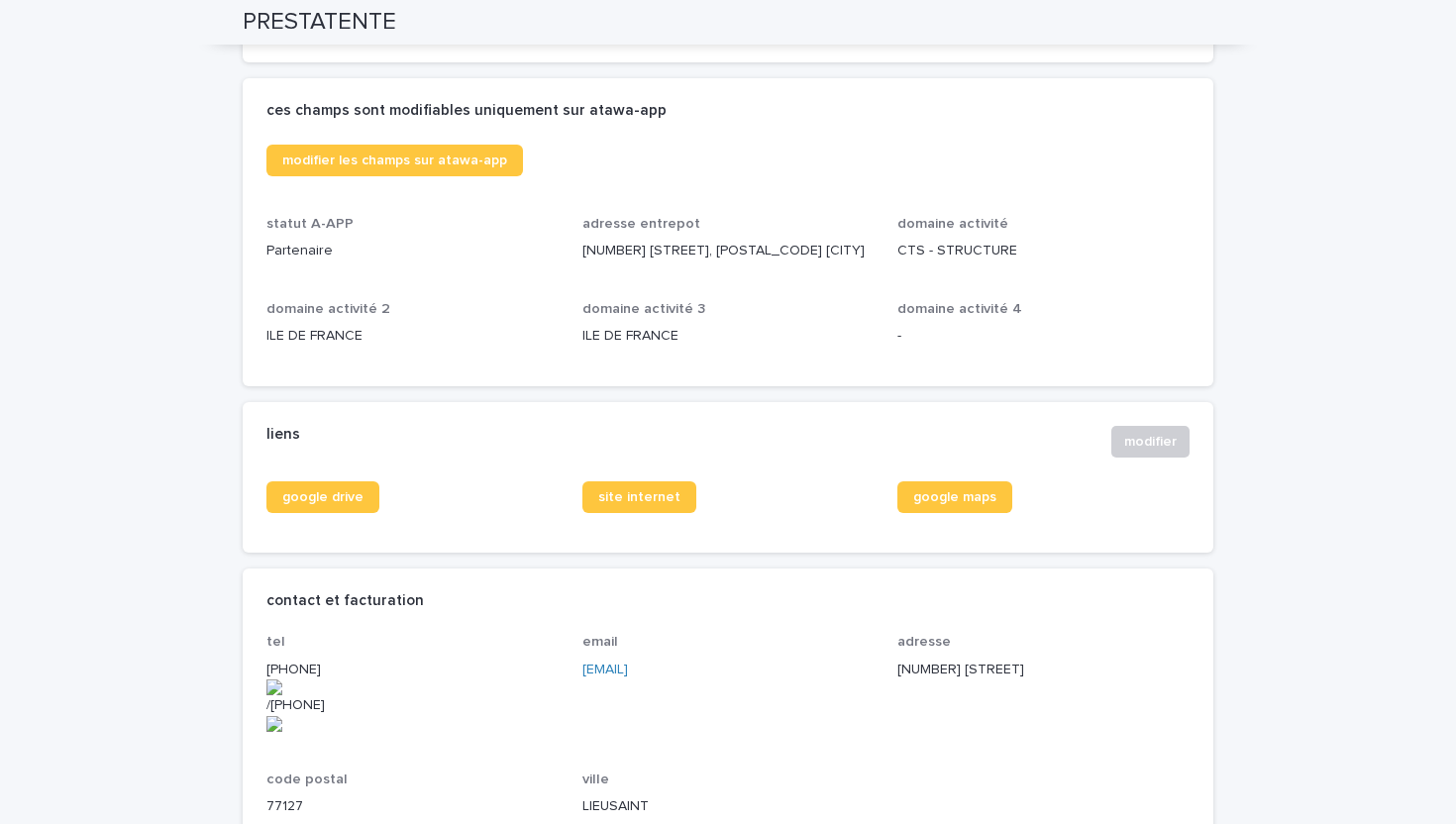 scroll, scrollTop: 455, scrollLeft: 0, axis: vertical 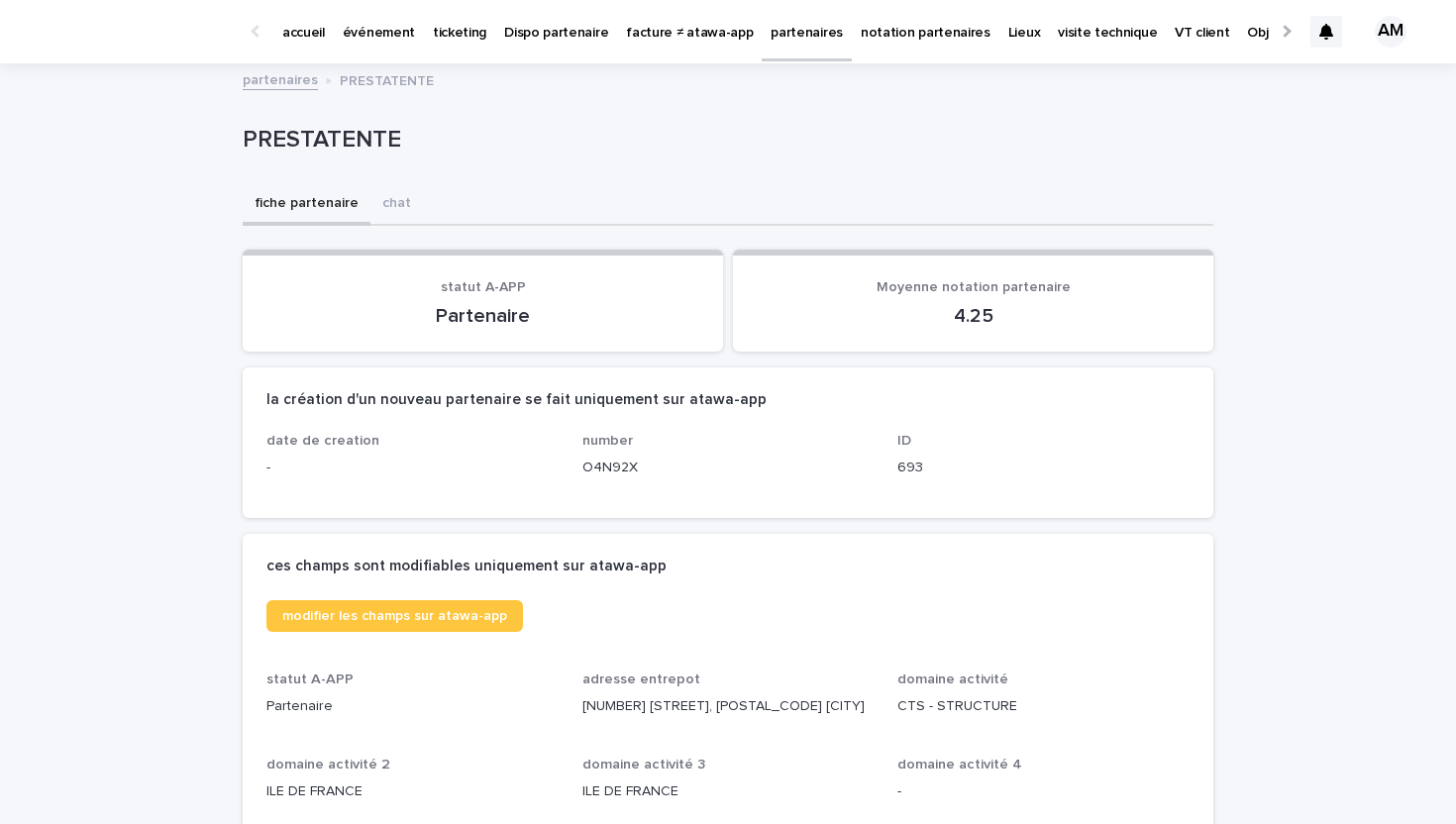 click on "partenaires" at bounding box center [806, 21] 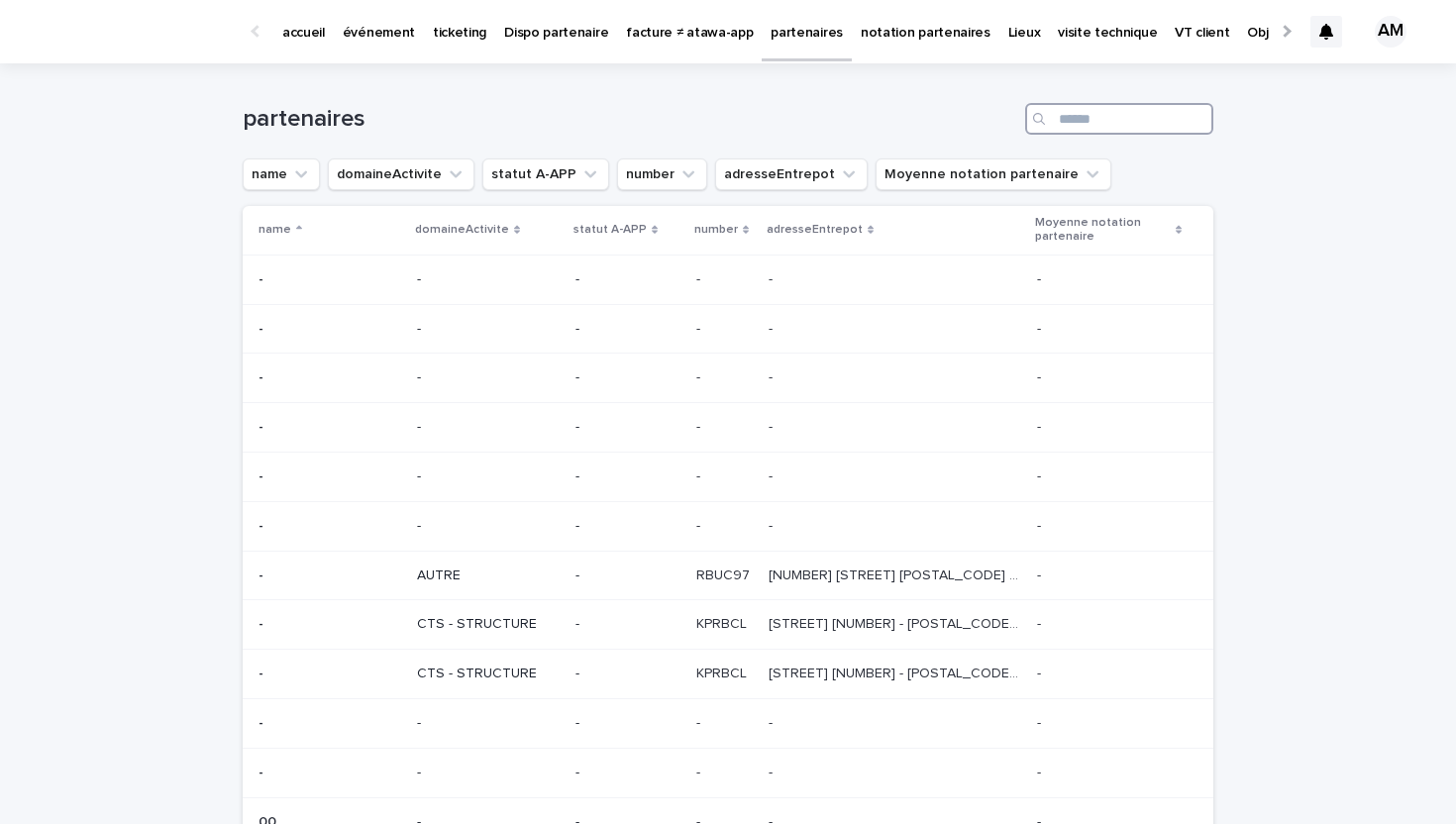 click at bounding box center [1119, 119] 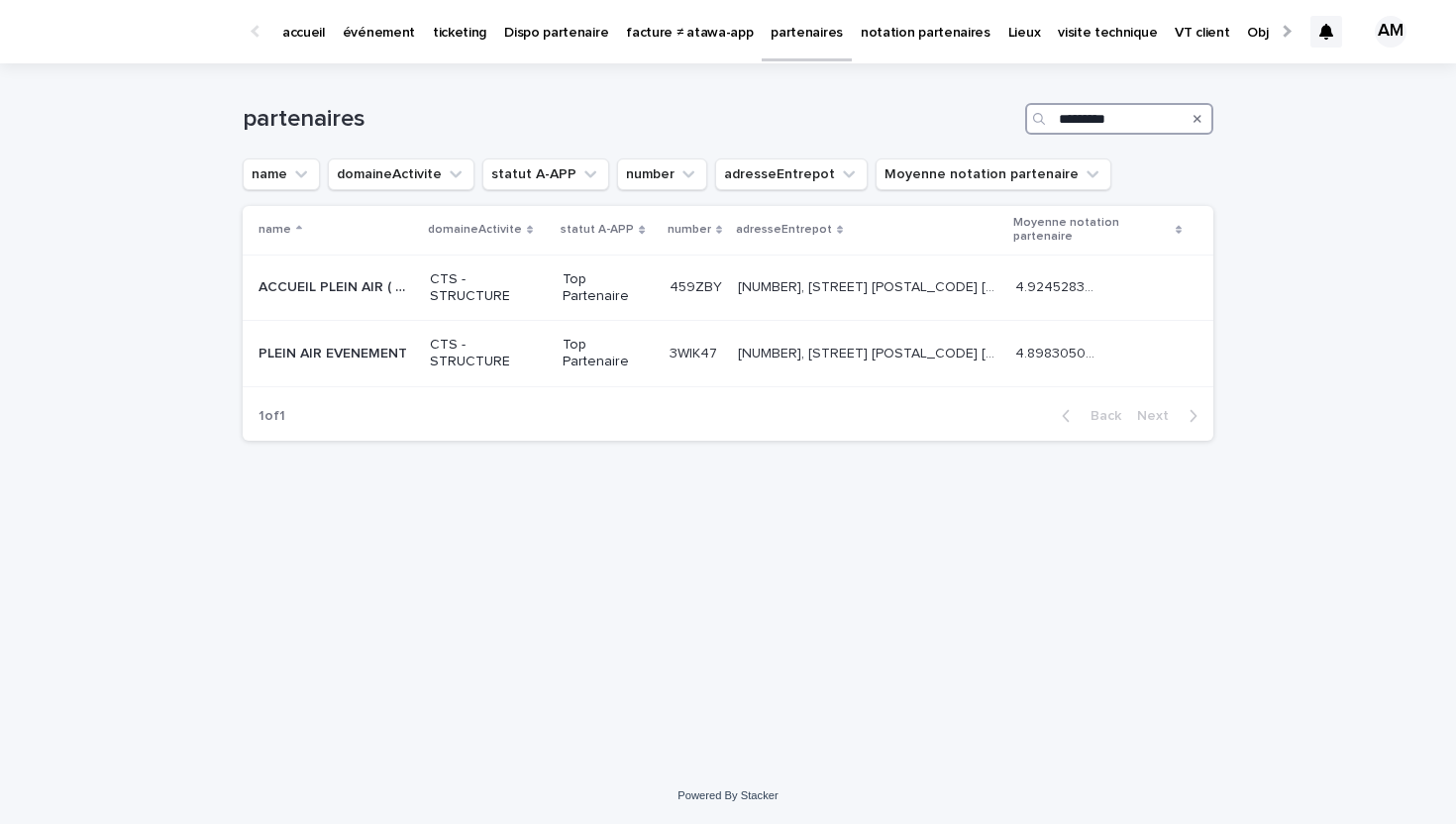 type on "*********" 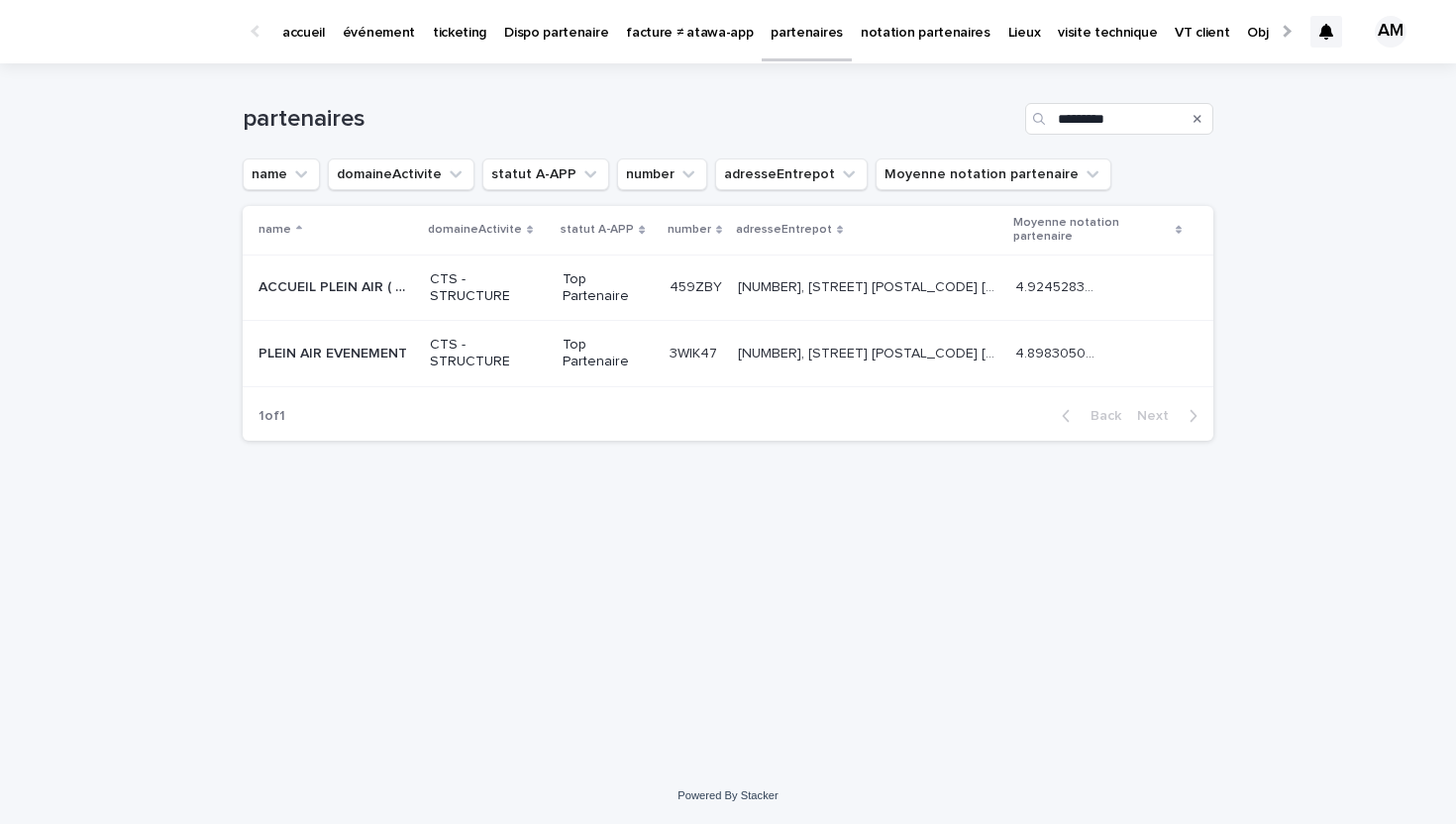 click on "Top Partenaire" at bounding box center [608, 354] 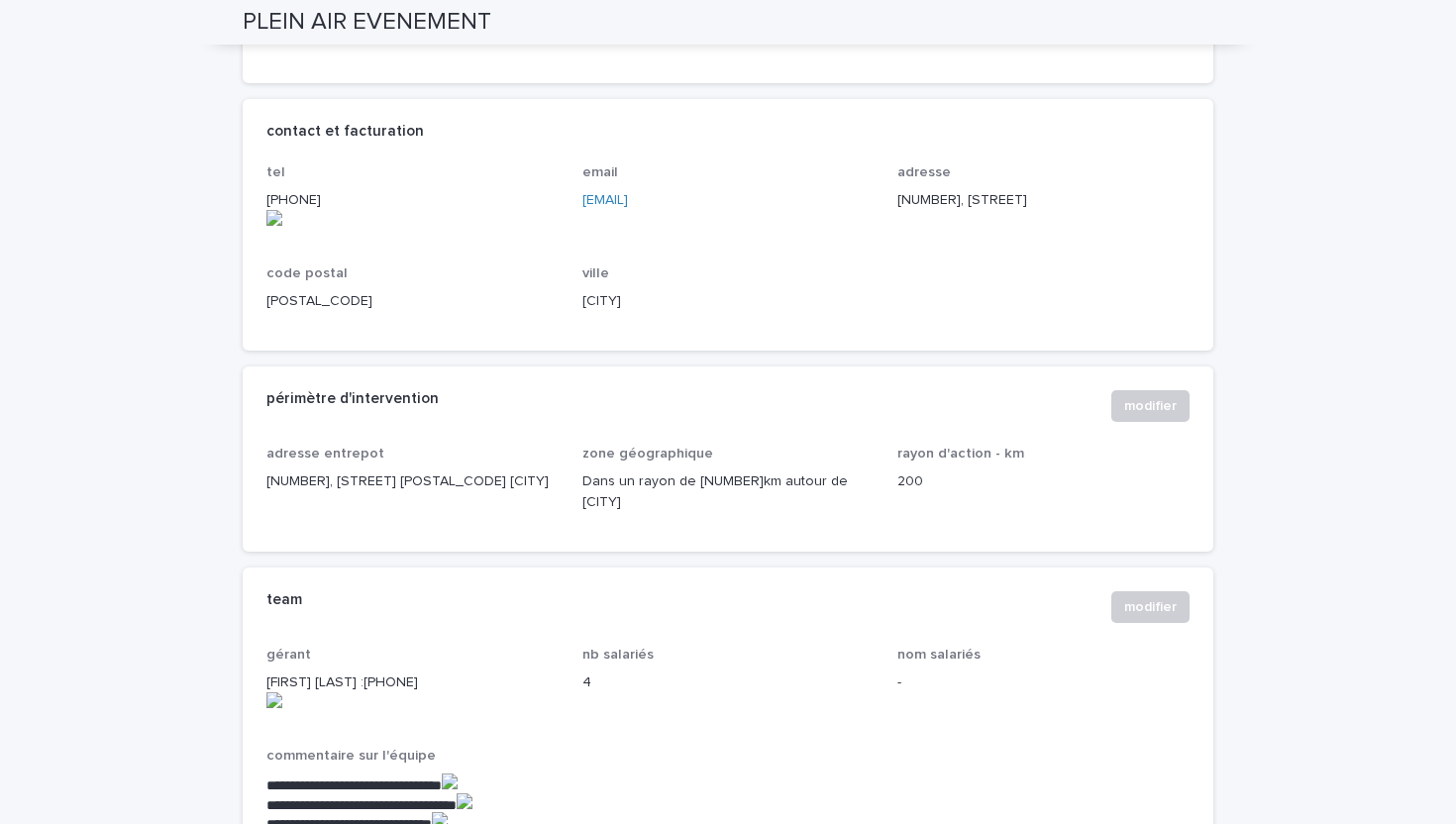 scroll, scrollTop: 916, scrollLeft: 0, axis: vertical 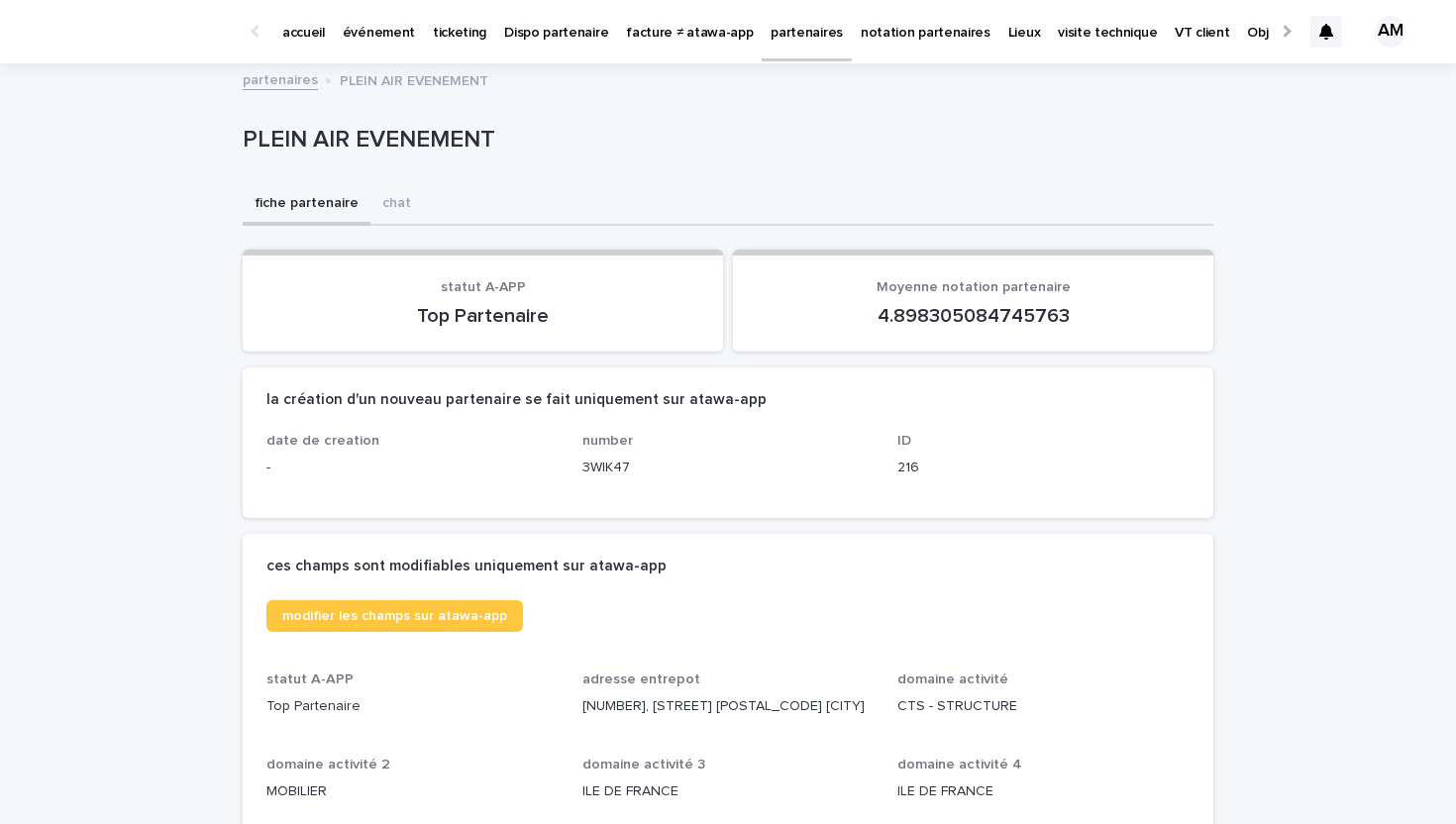 click on "partenaires" at bounding box center (806, 21) 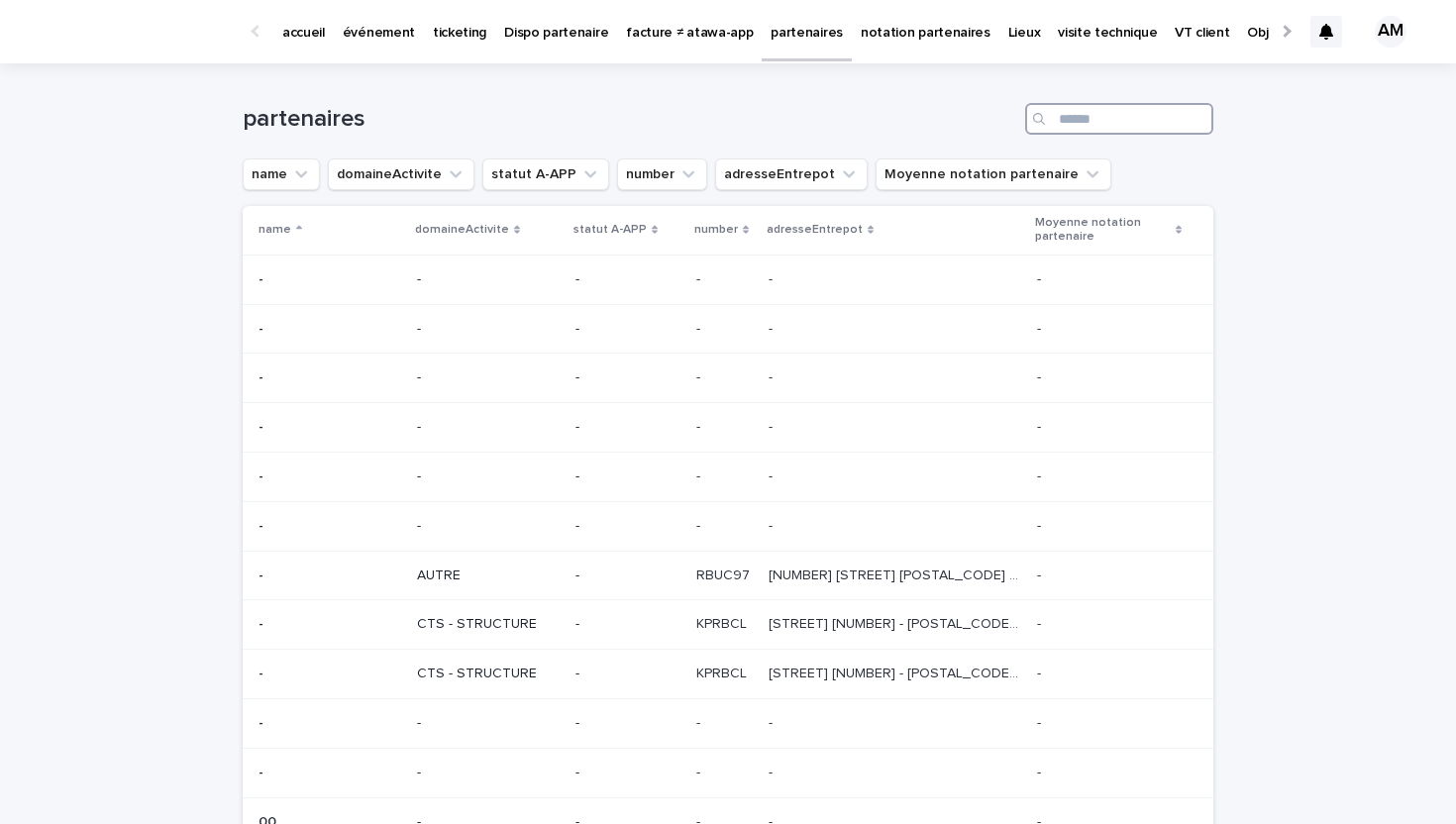 click at bounding box center [1119, 119] 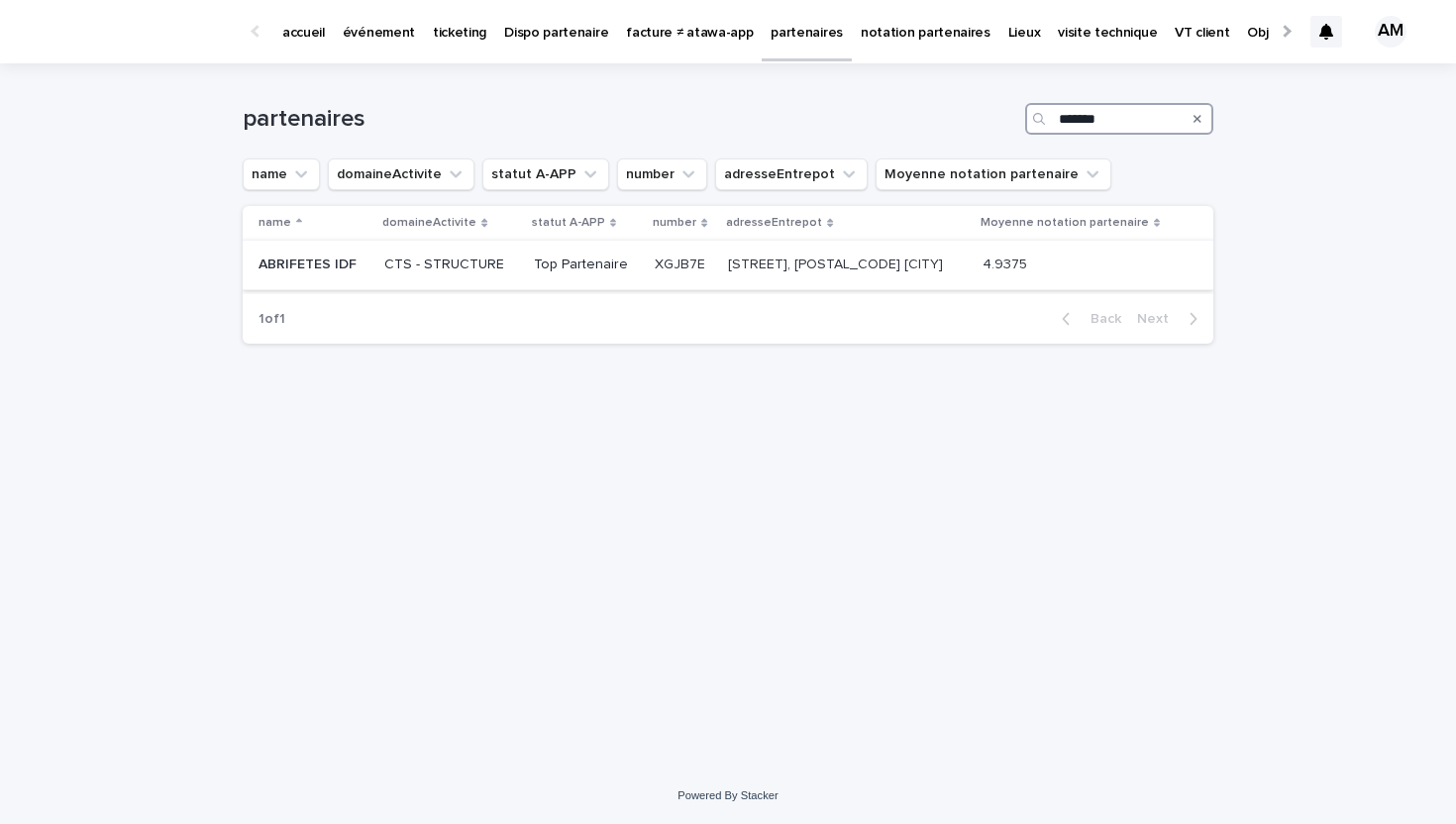 type on "*******" 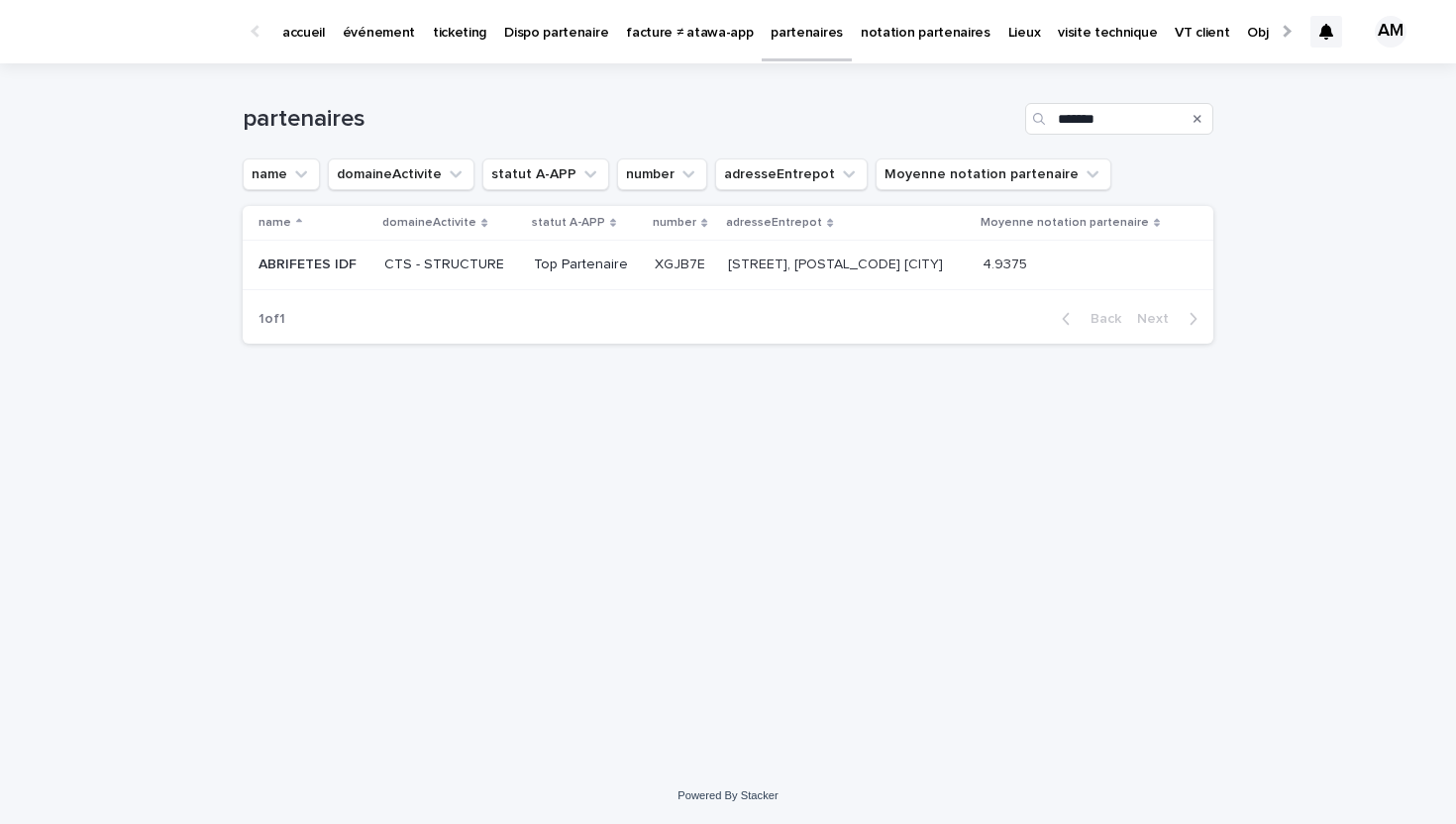 click on "CTS - STRUCTURE" at bounding box center (451, 264) 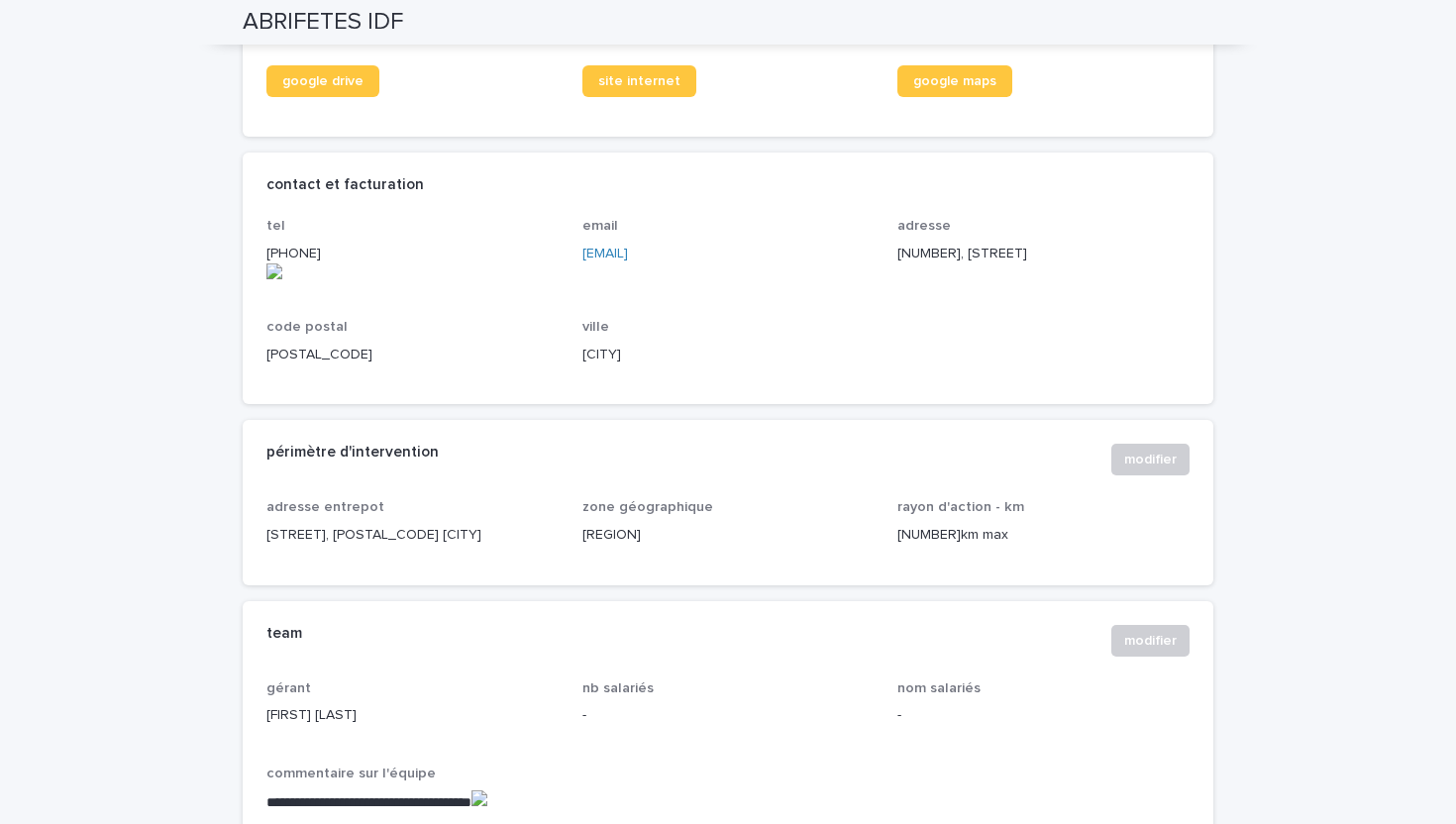 scroll, scrollTop: 871, scrollLeft: 0, axis: vertical 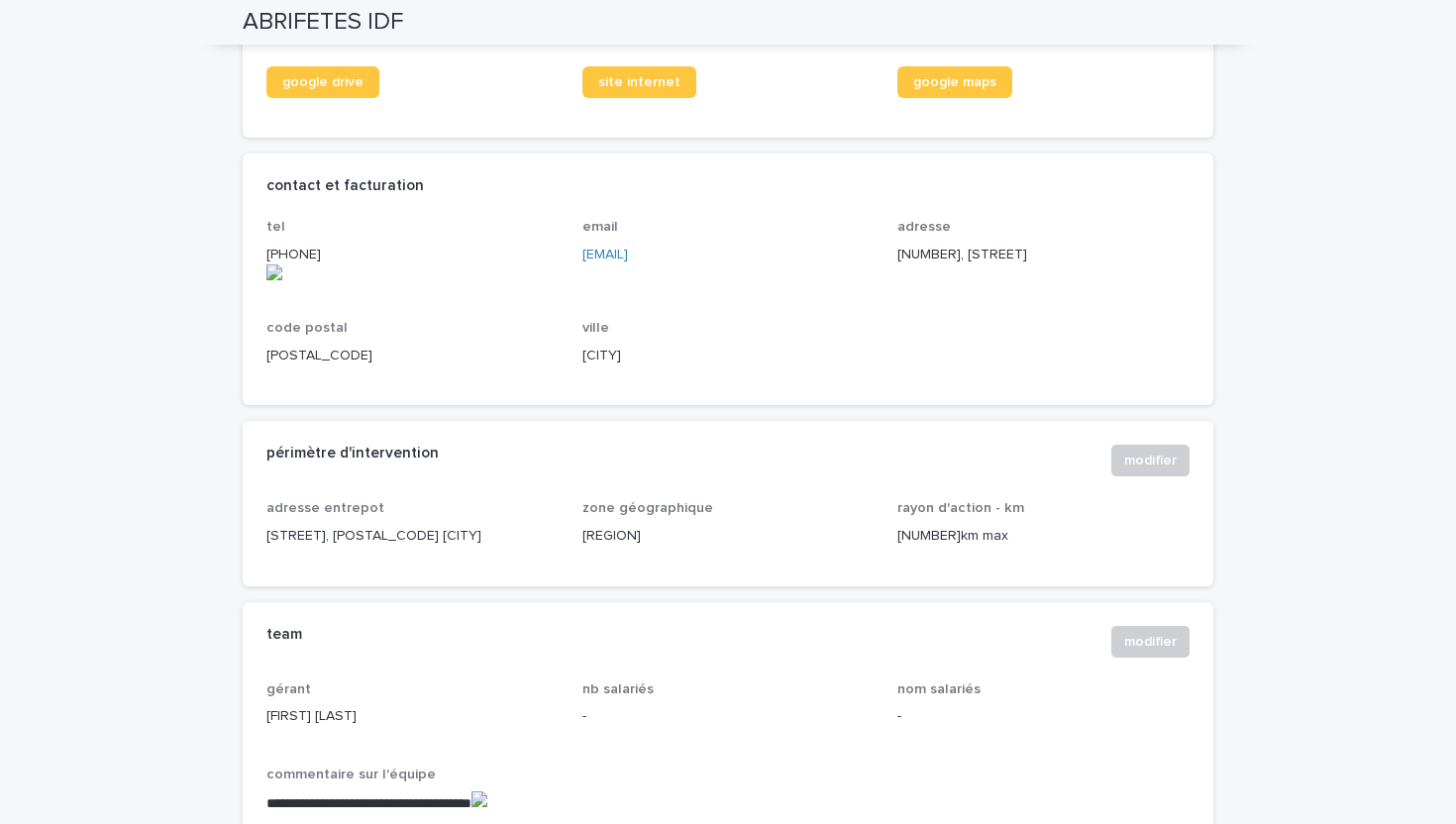 click on "email [EMAIL]" at bounding box center [728, 250] 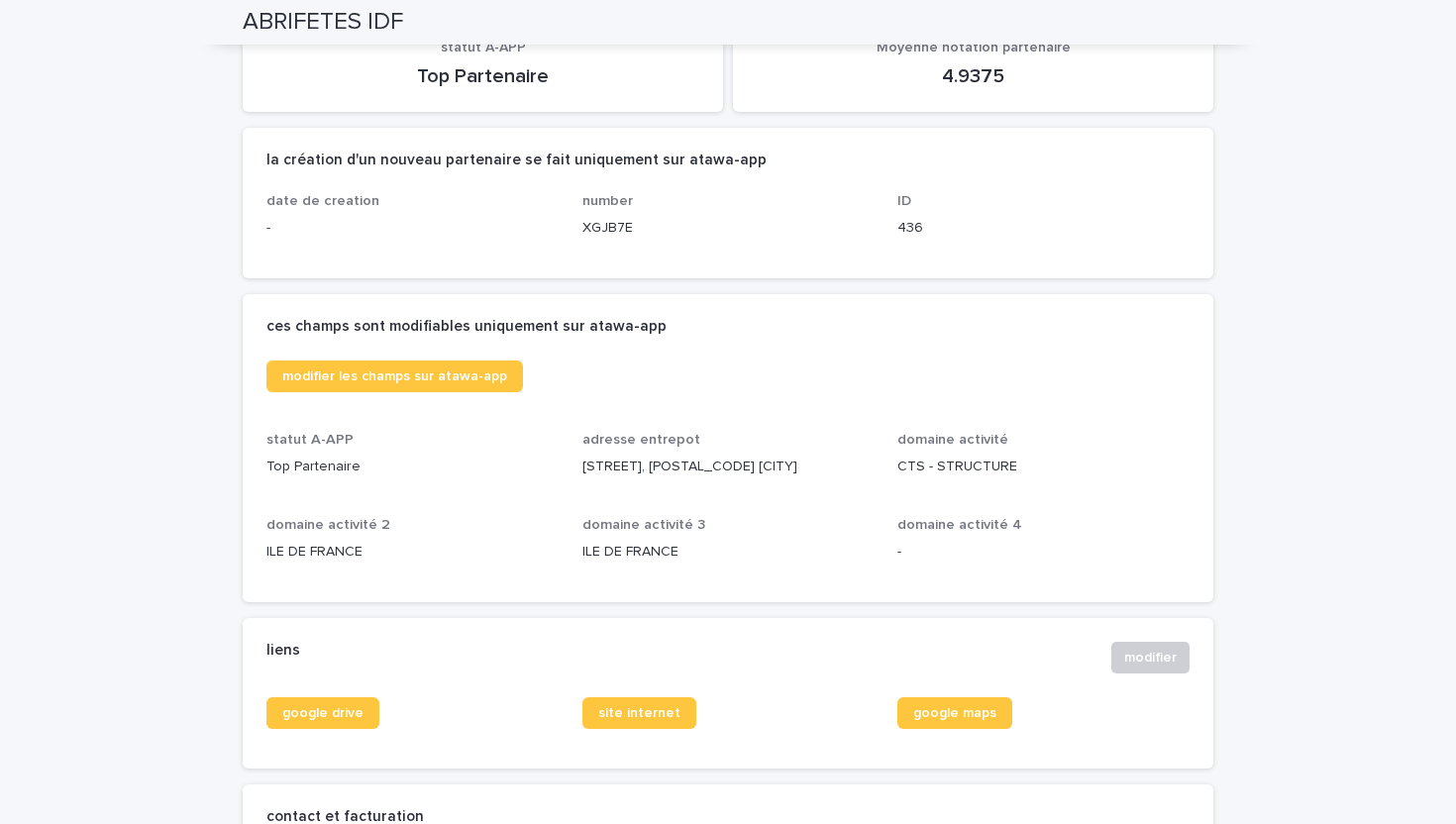 scroll, scrollTop: 0, scrollLeft: 0, axis: both 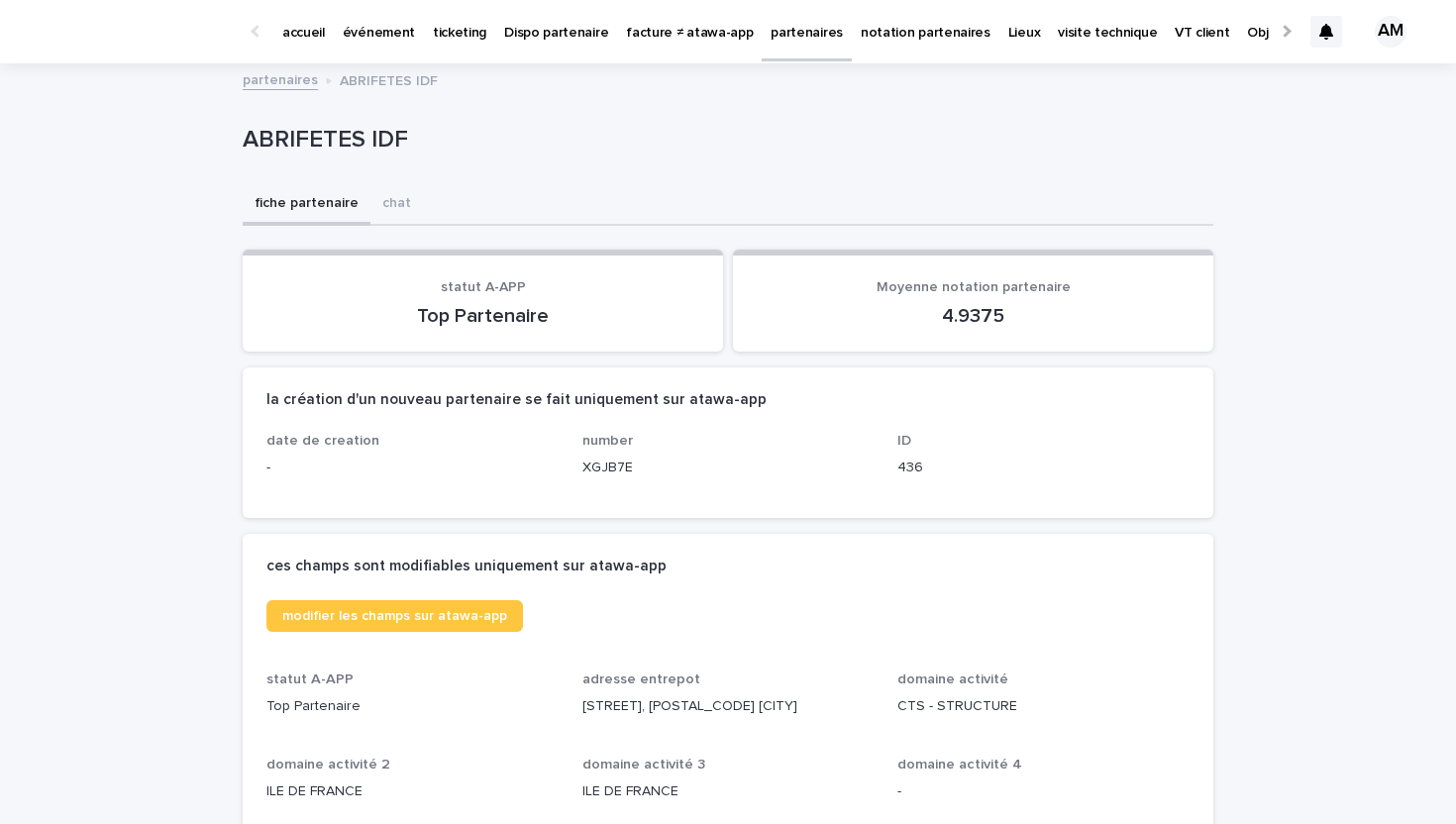 click on "partenaires" at bounding box center (806, 21) 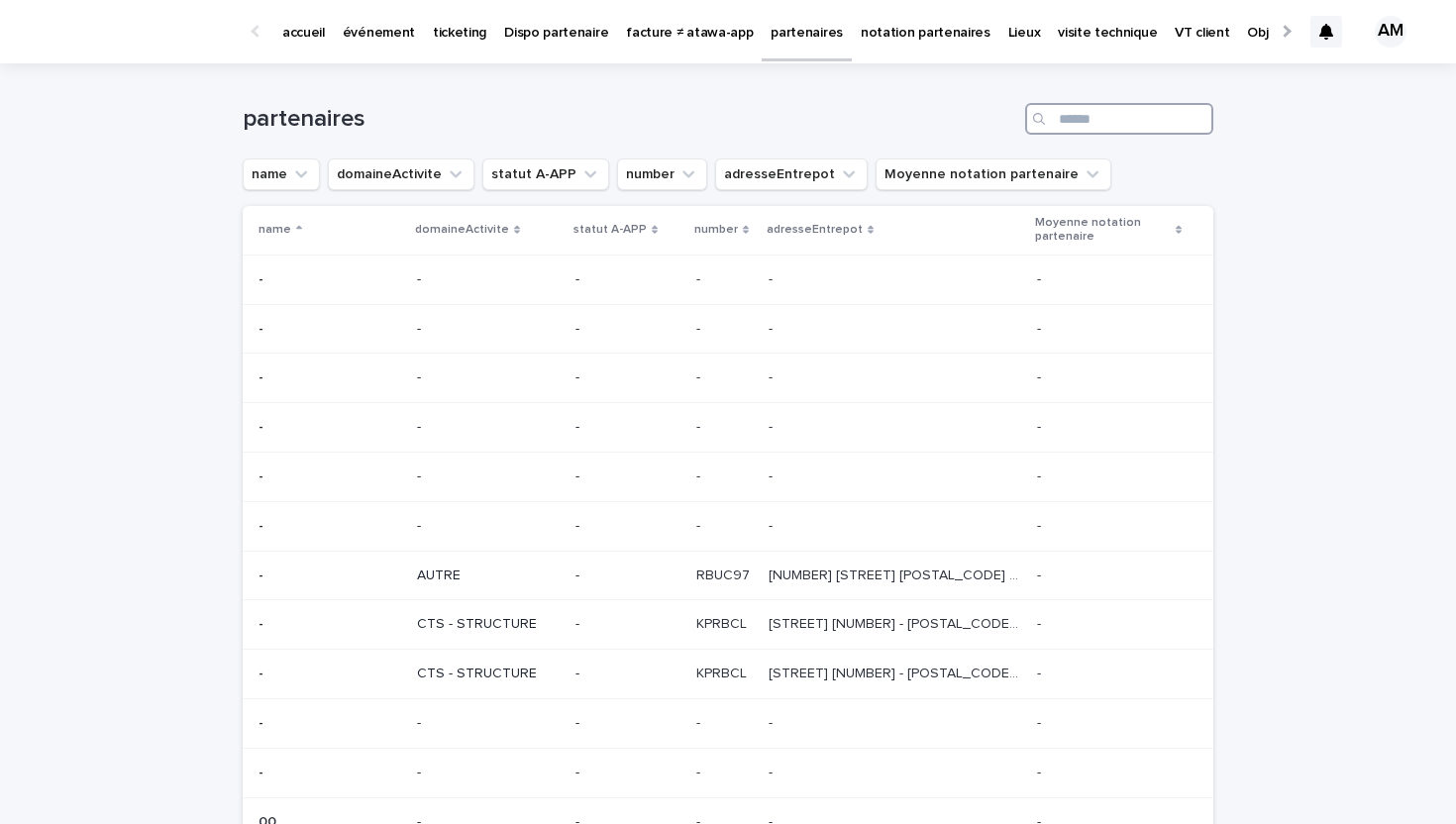 click at bounding box center (1119, 119) 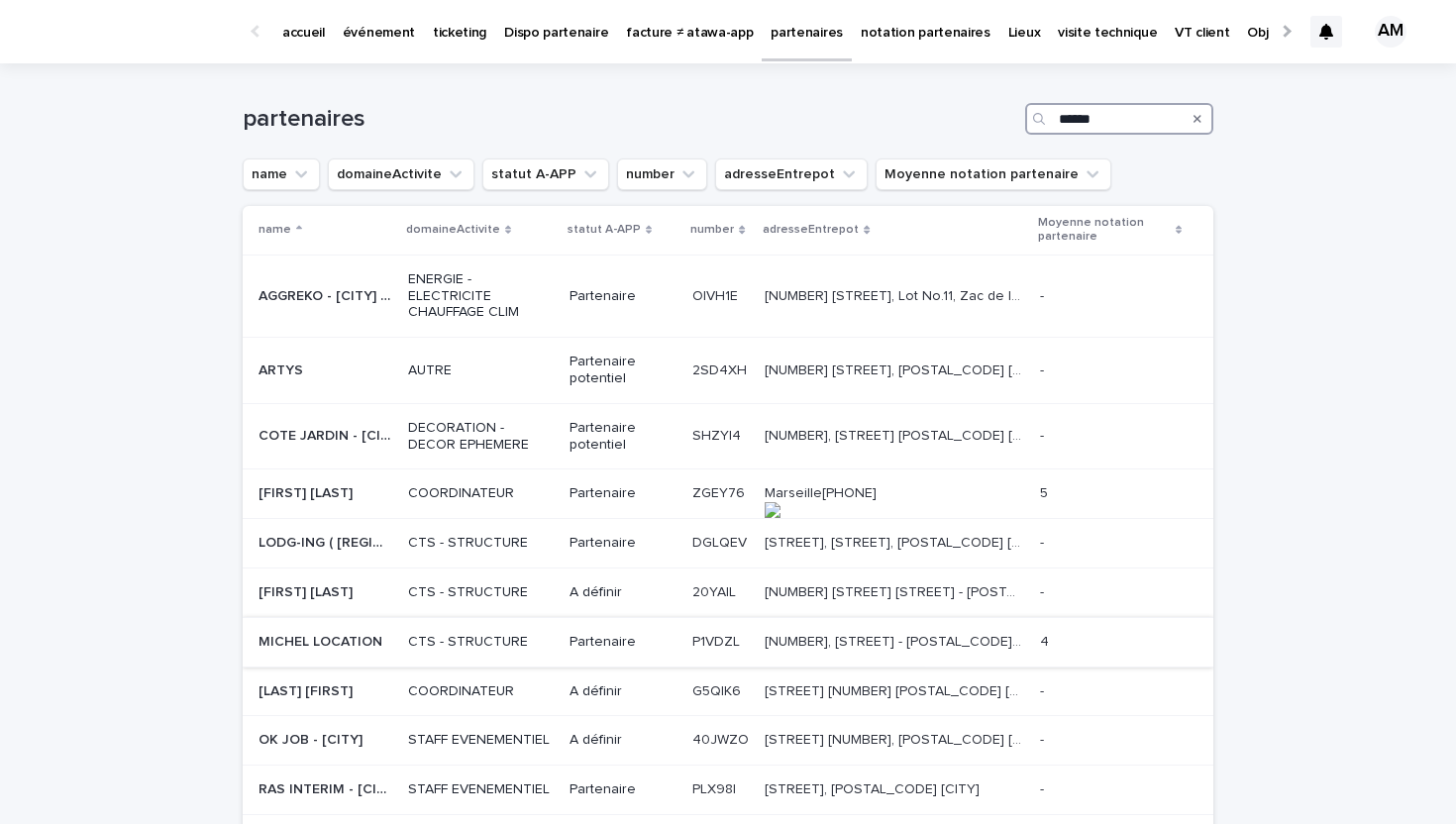 type on "******" 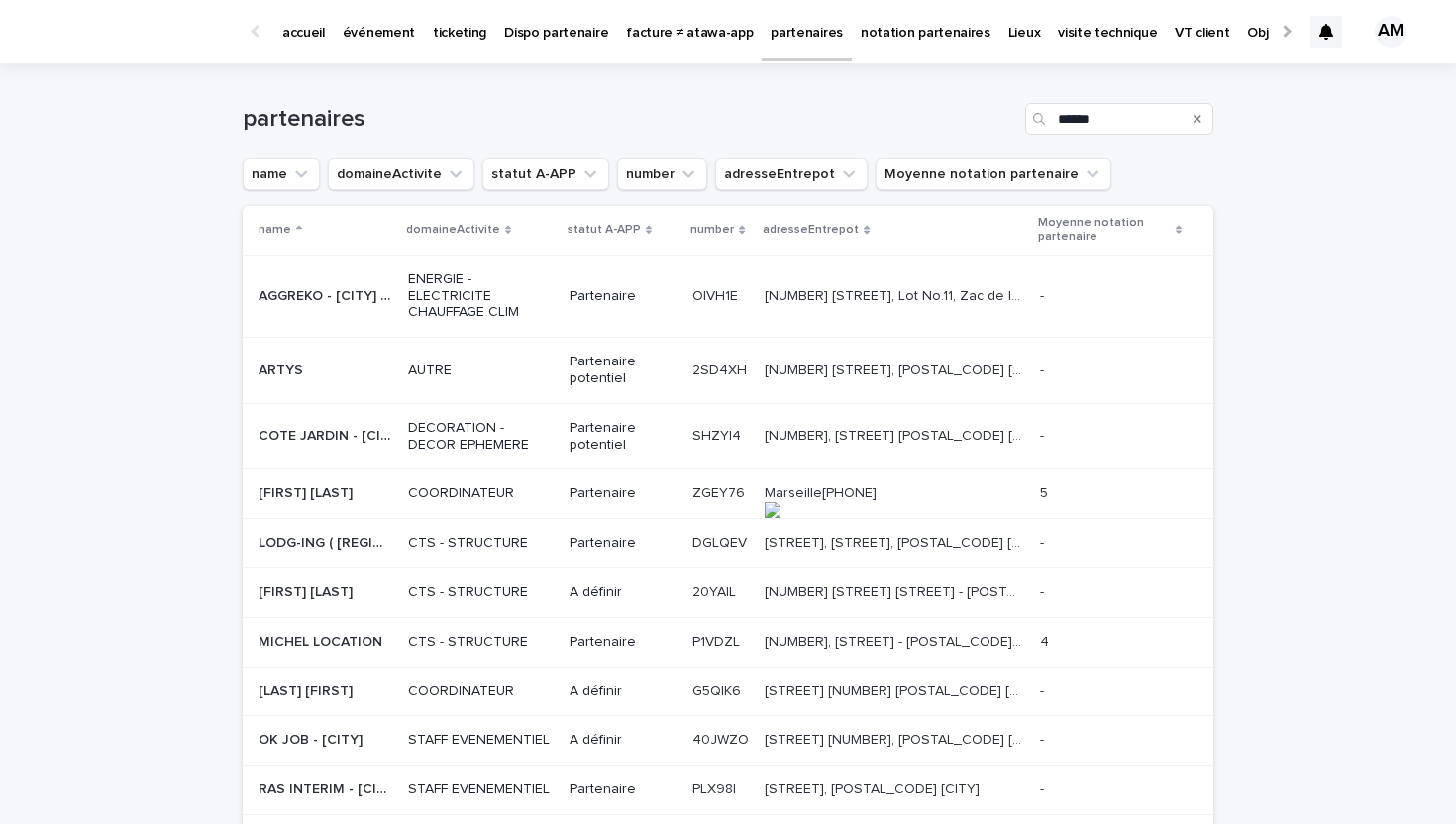 click on "MICHEL LOCATION" at bounding box center [322, 640] 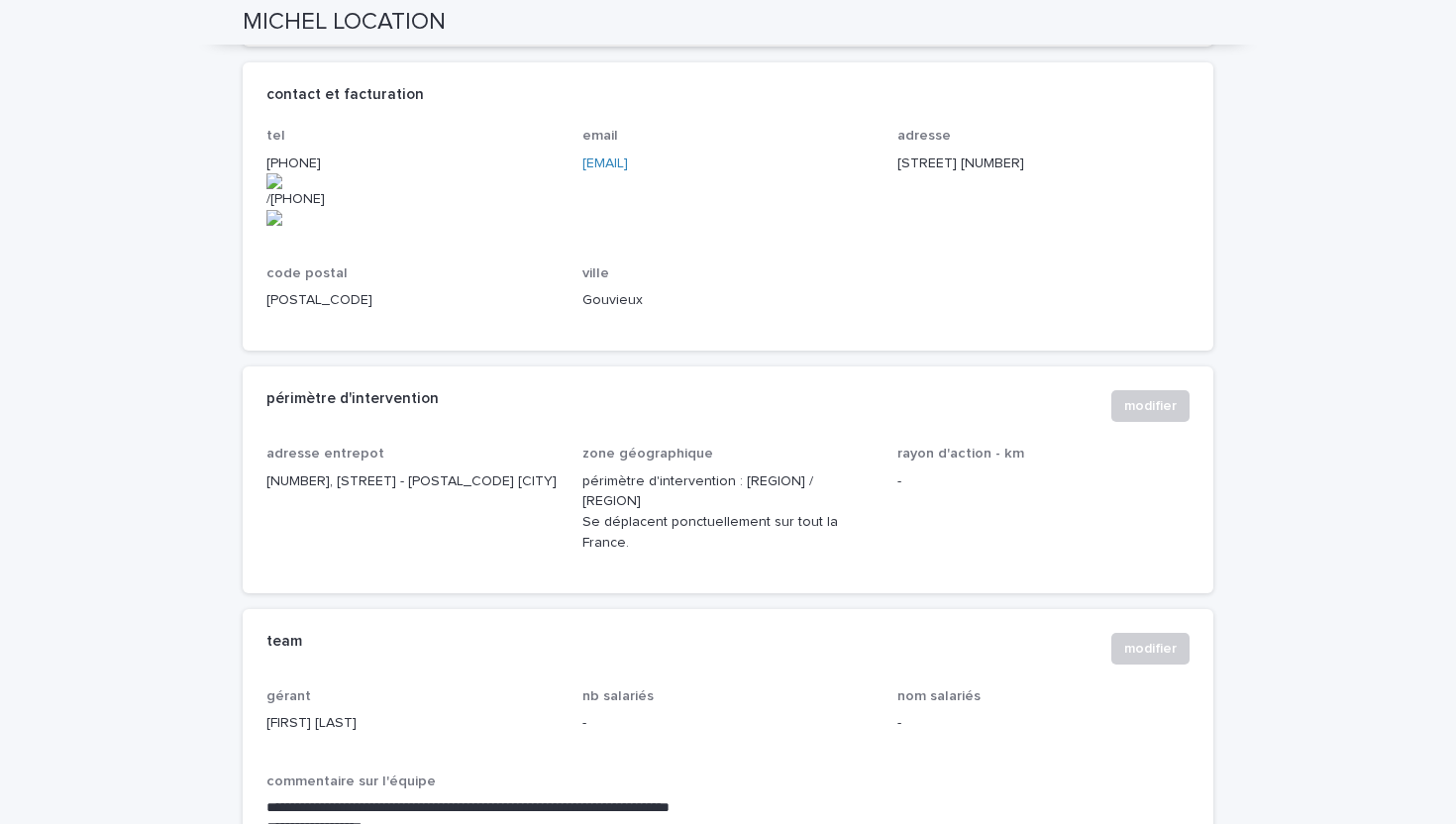 scroll, scrollTop: 956, scrollLeft: 0, axis: vertical 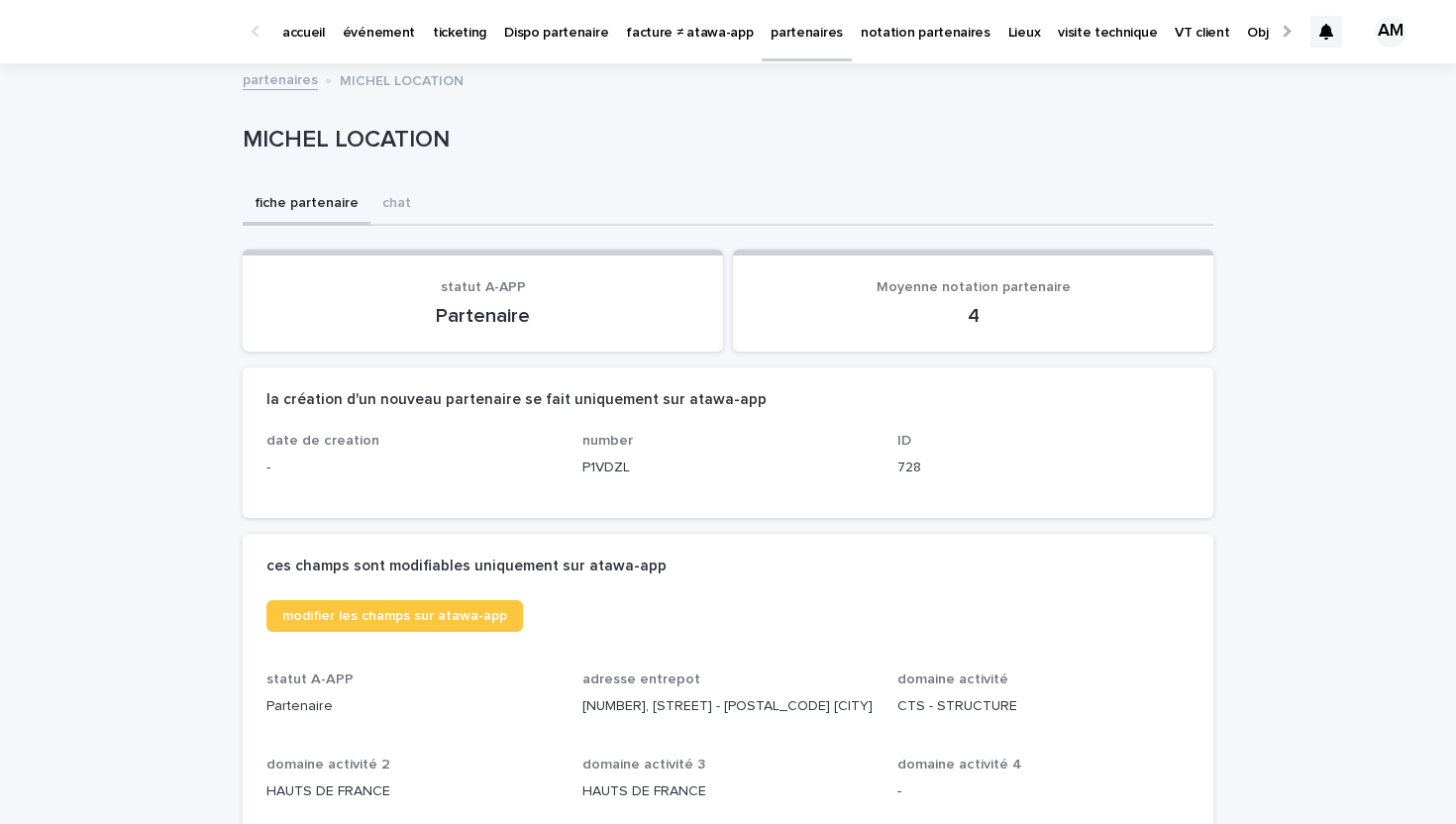 click on "partenaires" at bounding box center [806, 21] 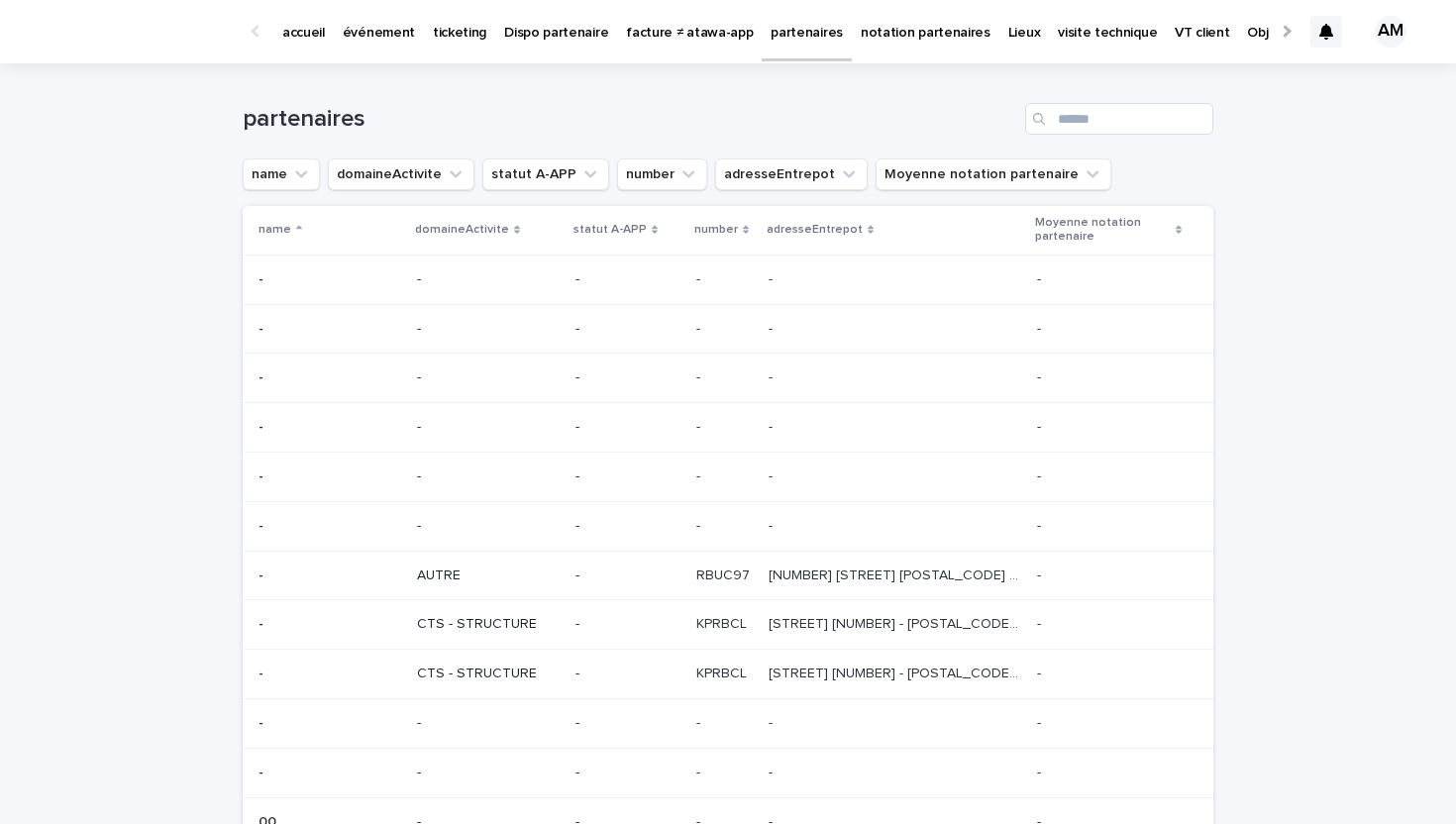 click at bounding box center (1041, 119) 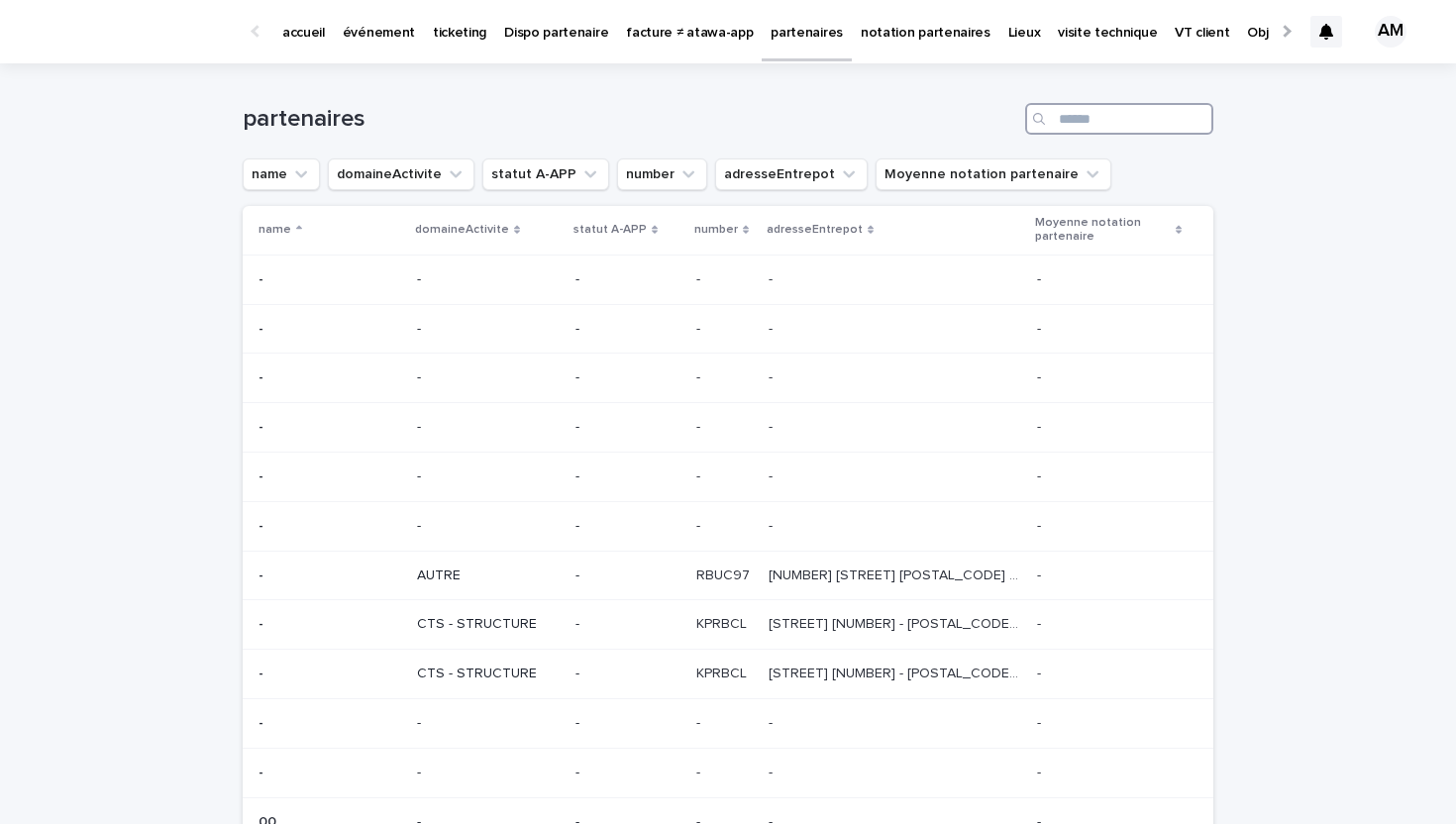 click at bounding box center [1119, 119] 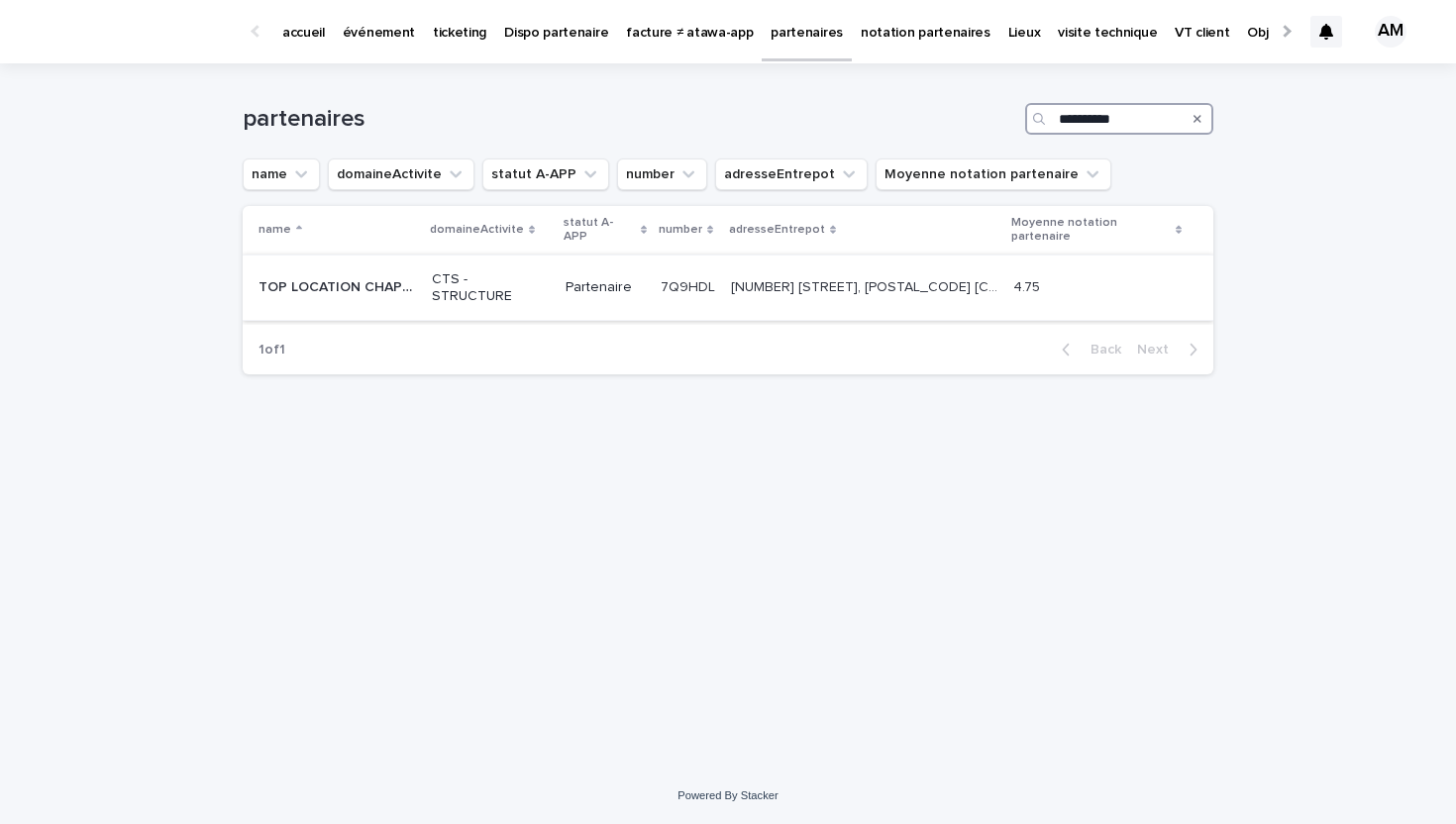 type on "**********" 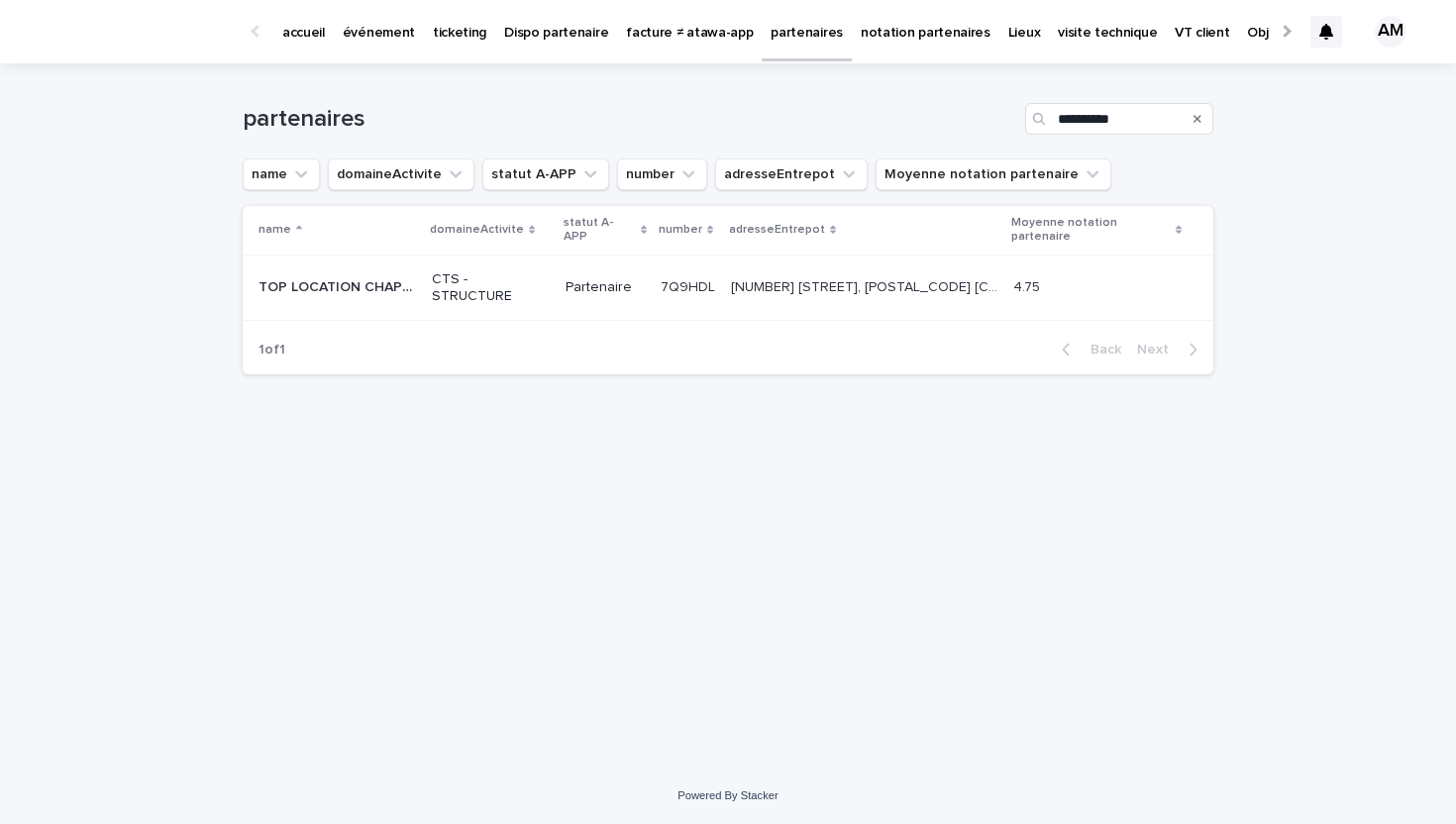click on "CTS - STRUCTURE" at bounding box center (490, 287) 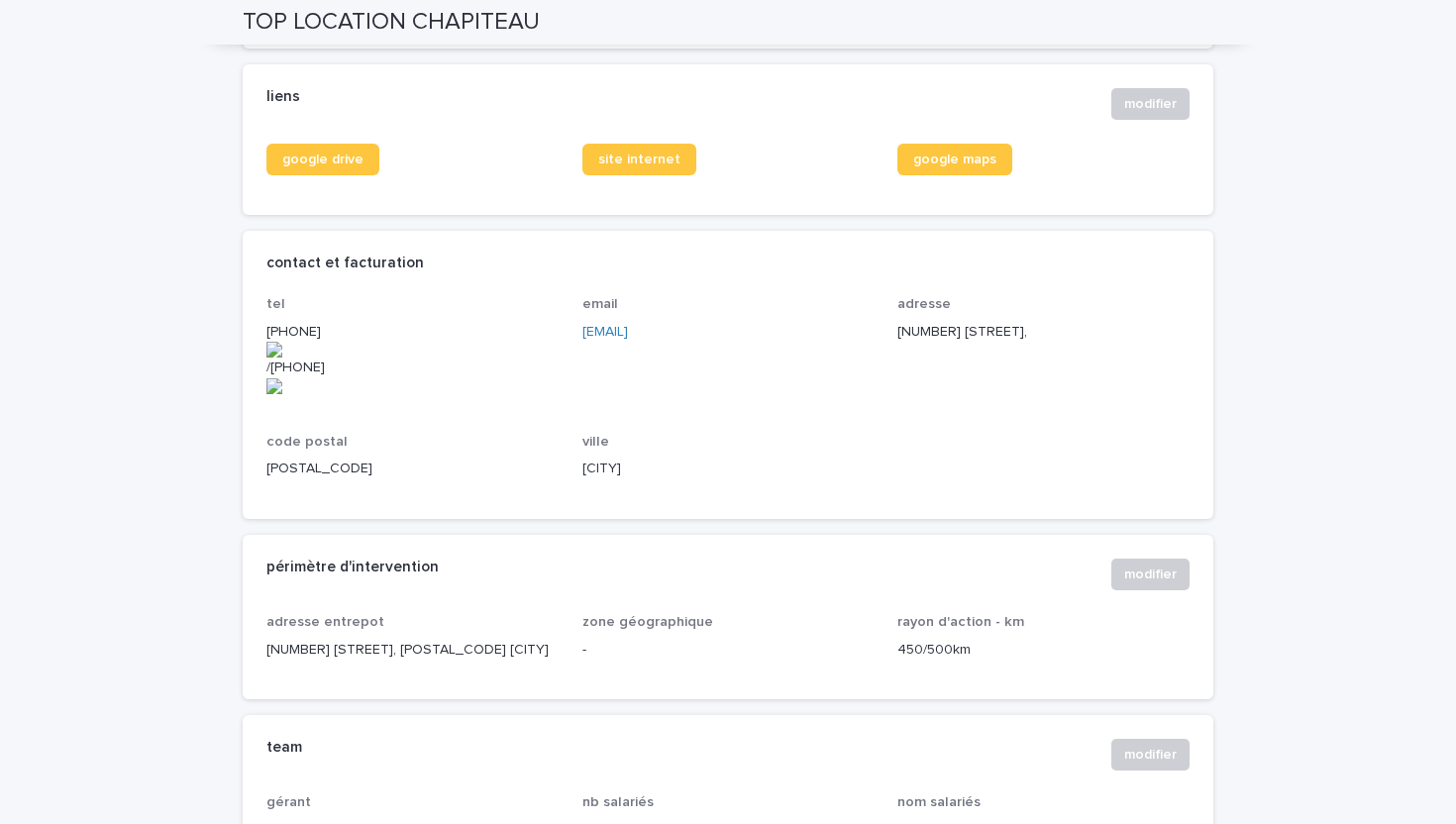 scroll, scrollTop: 789, scrollLeft: 0, axis: vertical 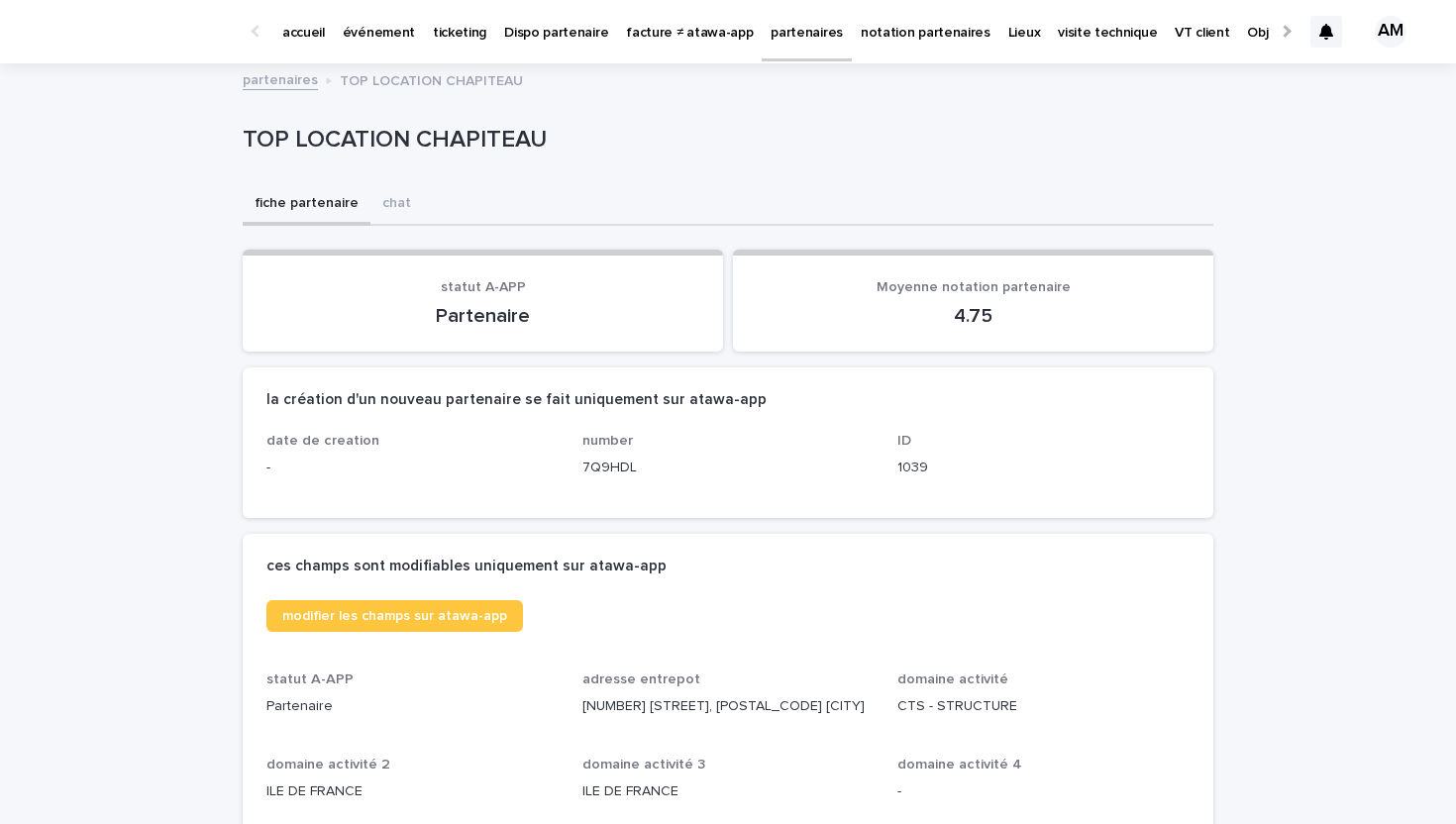click on "partenaires" at bounding box center (806, 21) 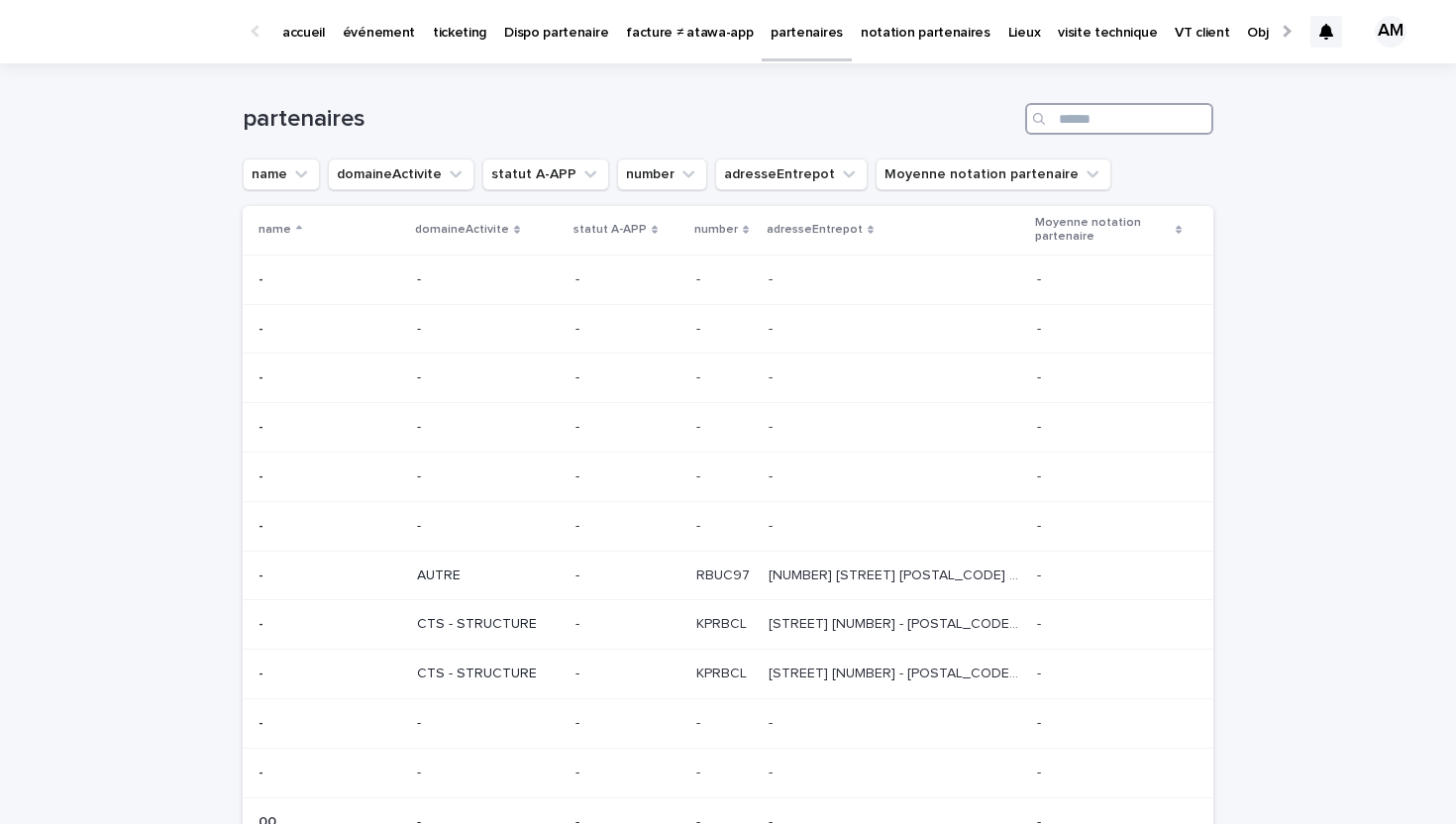 click at bounding box center [1119, 119] 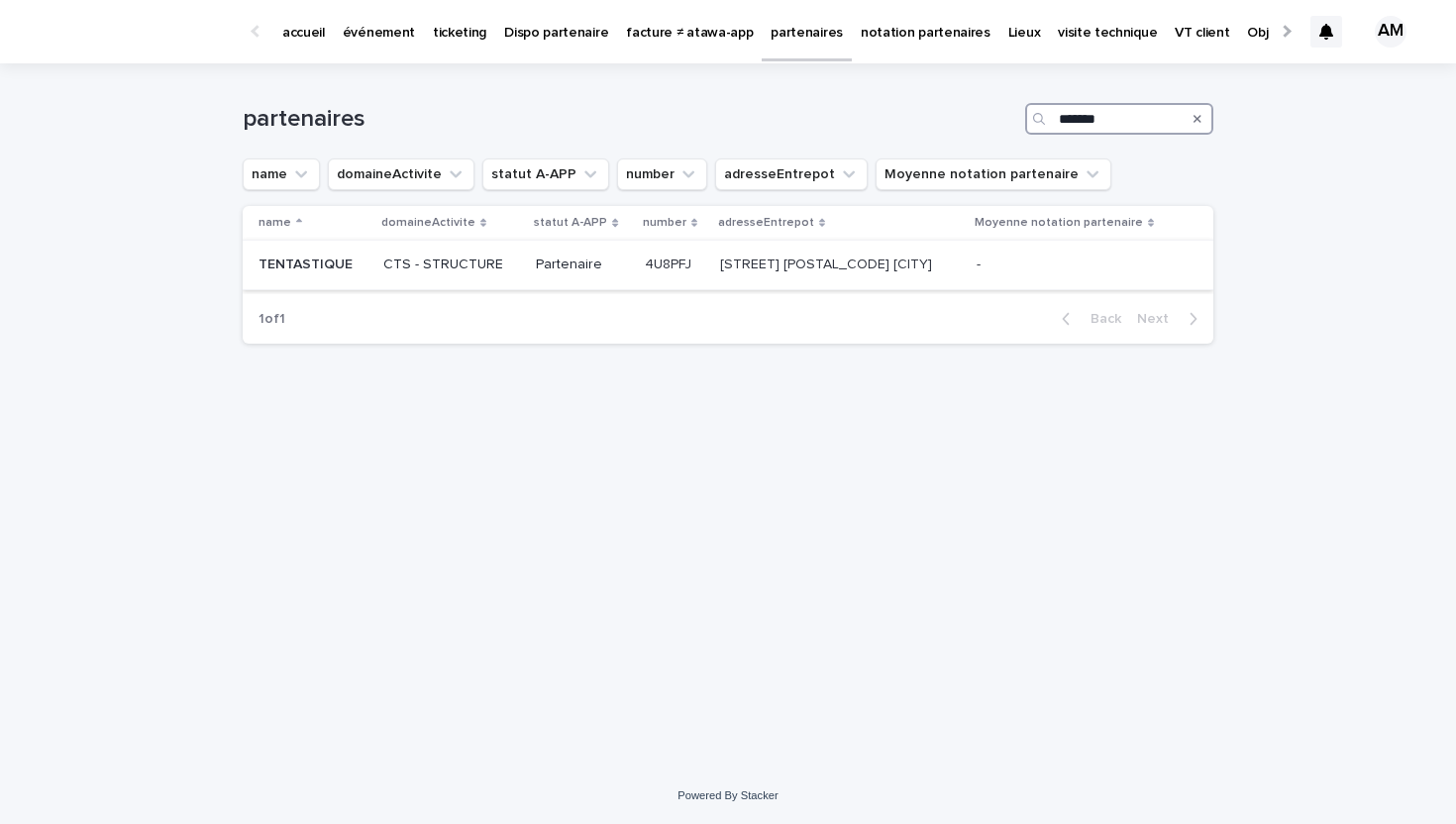 type on "*******" 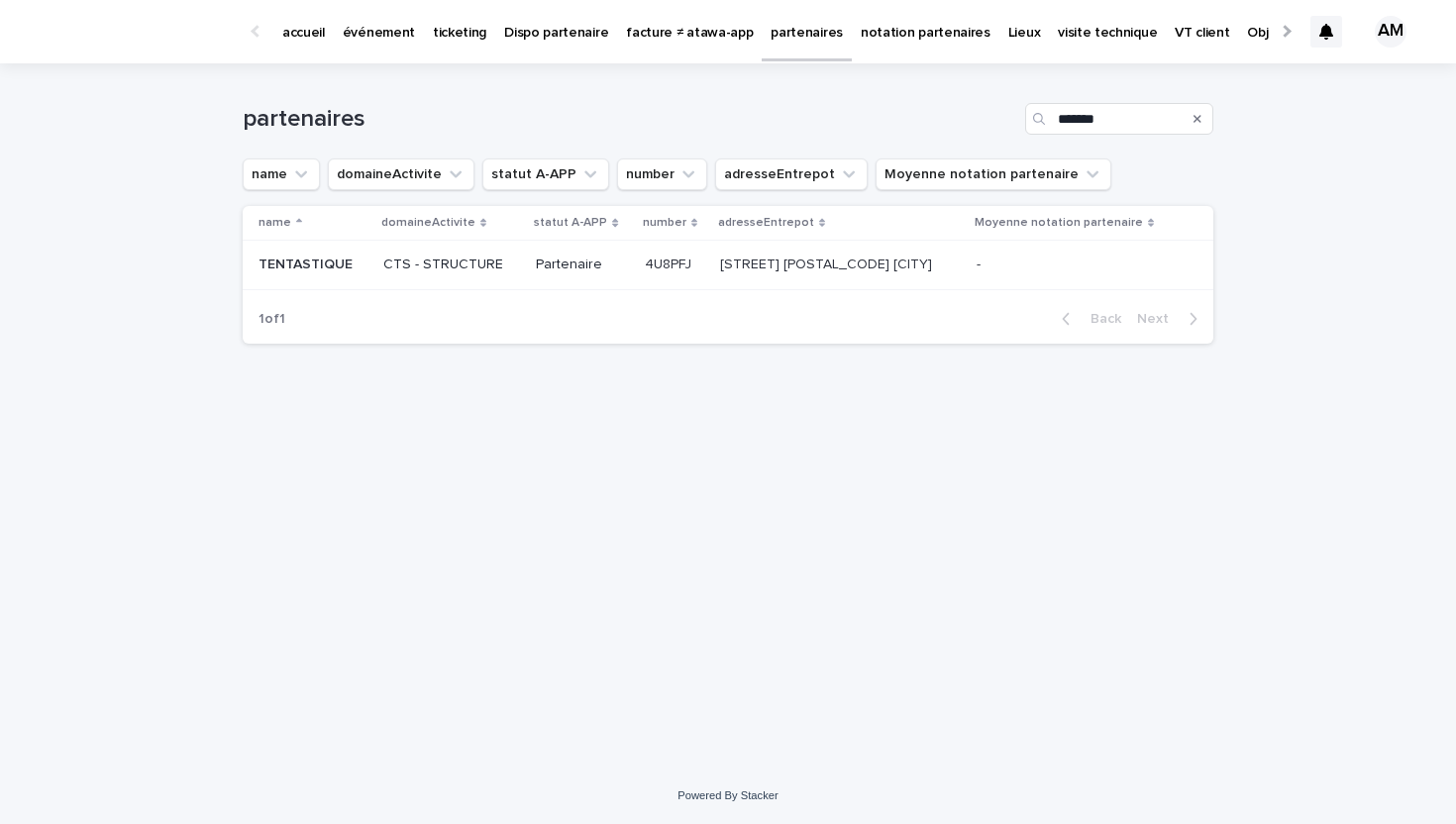 click on "CTS - STRUCTURE" at bounding box center [452, 265] 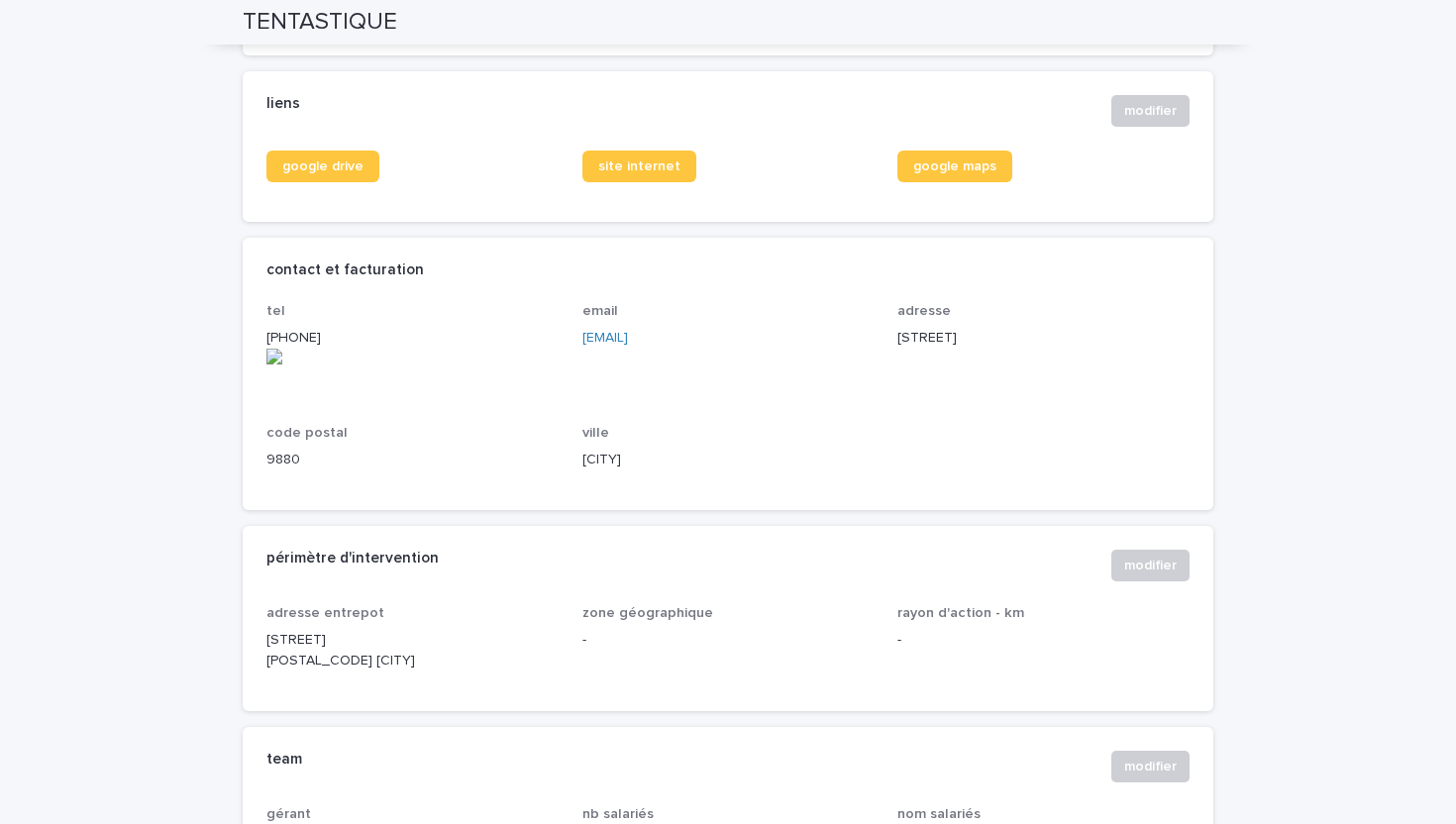 scroll, scrollTop: 819, scrollLeft: 0, axis: vertical 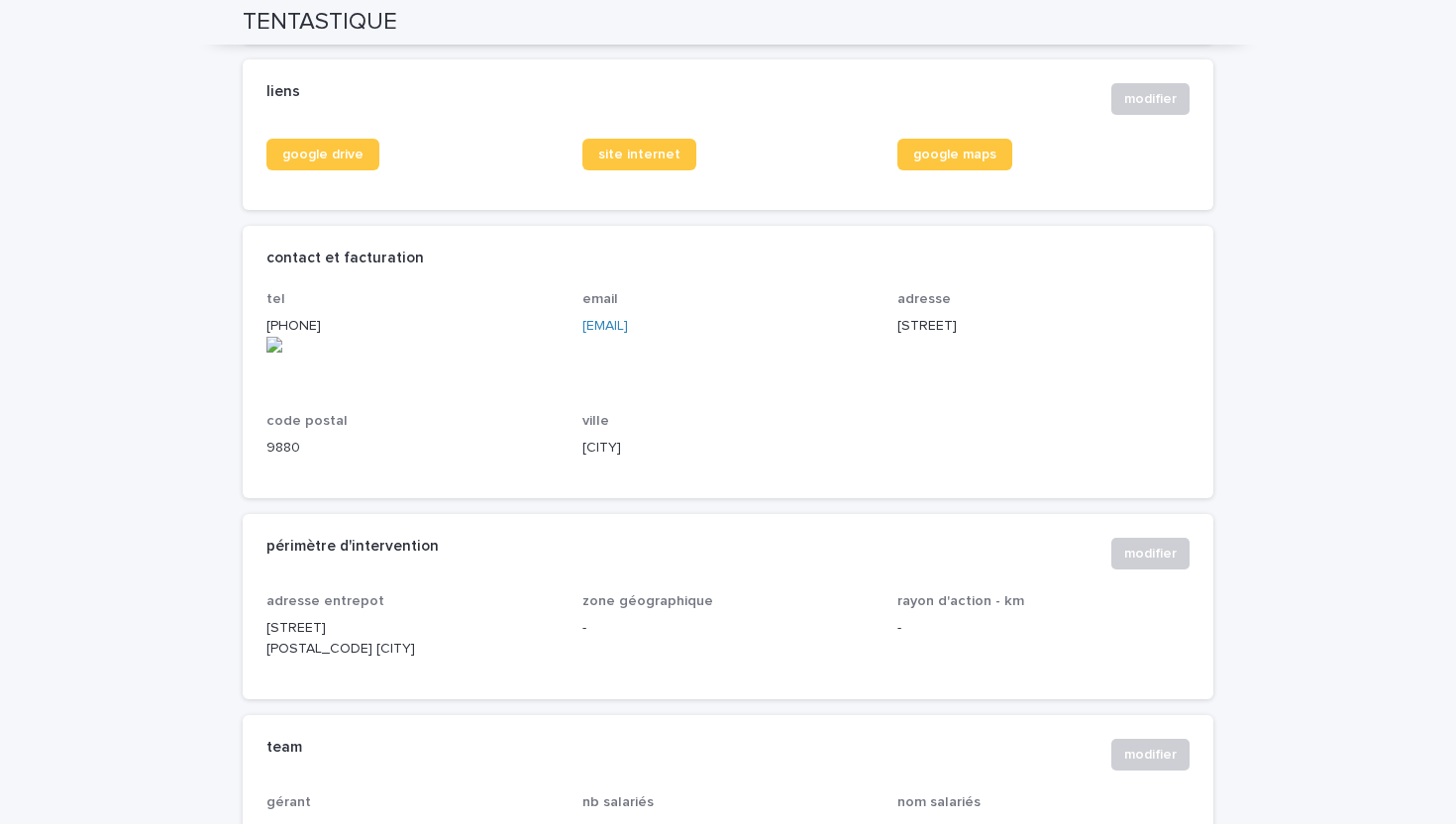 click on "Loading... Saving… Loading... Saving… TENTASTIQUE TENTASTIQUE Sorry, there was an error saving your record. Please try again. Please fill out the required fields below. fiche partenaire chat Loading... Saving… Loading... Saving… Loading... Saving… statut A-APP Partenaire Moyenne notation partenaire - Loading... Saving… la création d'un nouveau partenaire se fait uniquement sur atawa-app   date de creation - number 4U8PFJ ID [NUMBER] ces champs sont modifiables uniquement sur atawa-app modifier les champs sur atawa-app statut A-APP Partenaire adresse entrepot [STREET]
[POSTAL_CODE] [CITY] domaine activité CTS - STRUCTURE domaine activité 2 - domaine activité 3 - domaine activité 4 - Loading... Saving… liens modifier google drive site internet google maps contact et facturation tel [PHONE]   email [EMAIL] adresse [STREET] code postal [POSTAL_CODE] ville [CITY] Loading... Saving… périmètre d'intervention modifier adresse entrepot [STREET]
[POSTAL_CODE] [CITY] zone géographique - - Loading... team" at bounding box center [728, 1660] 